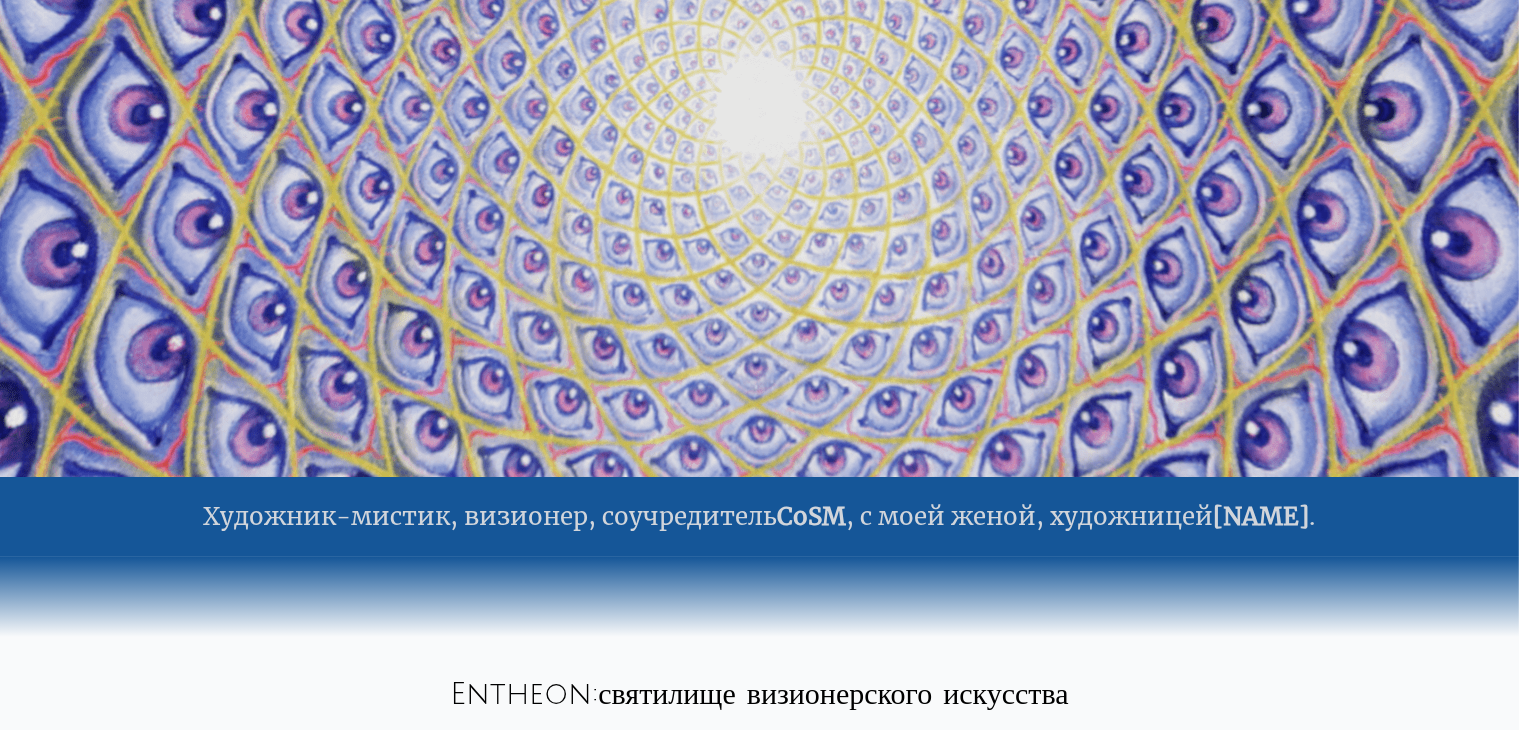 scroll, scrollTop: 200, scrollLeft: 0, axis: vertical 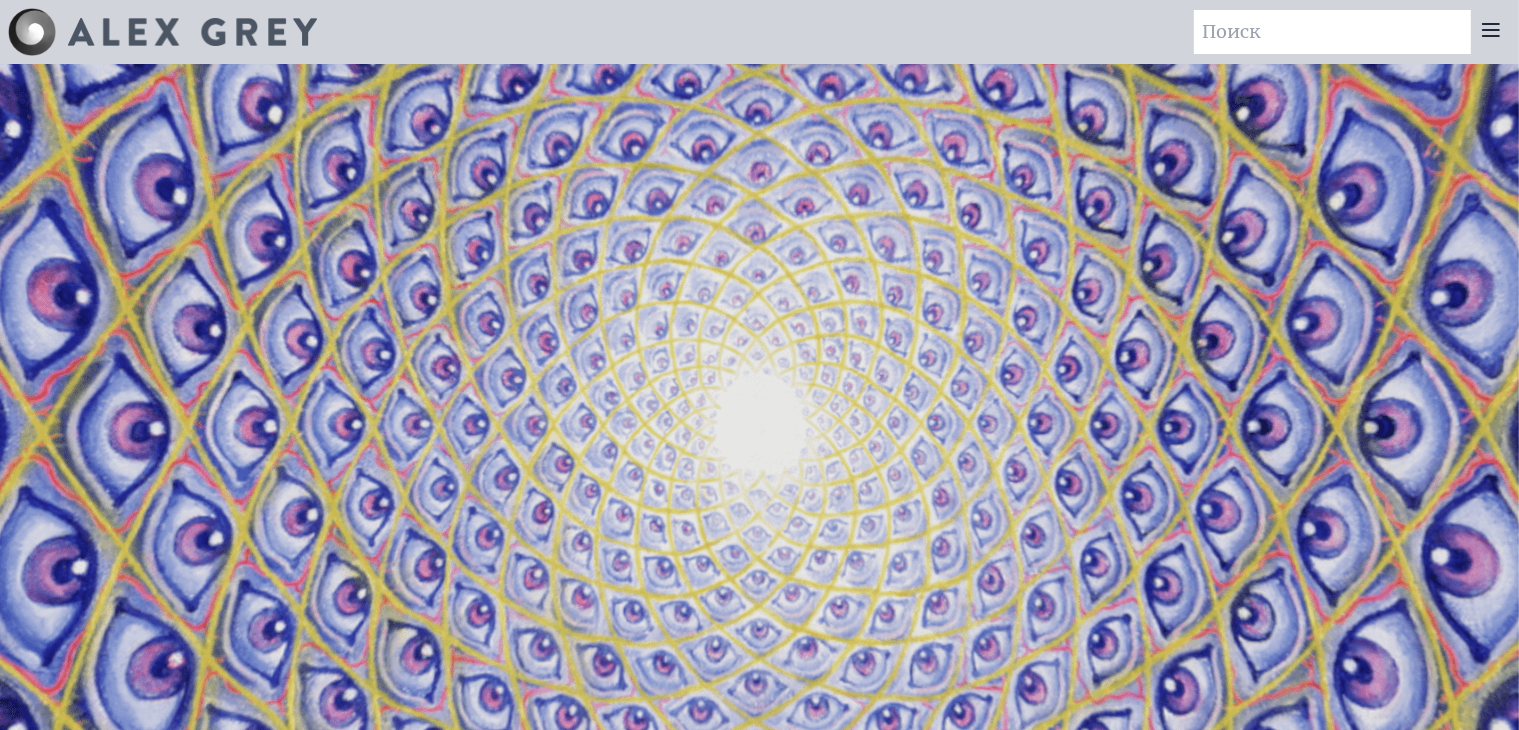 drag, startPoint x: 449, startPoint y: 451, endPoint x: 705, endPoint y: -87, distance: 595.802 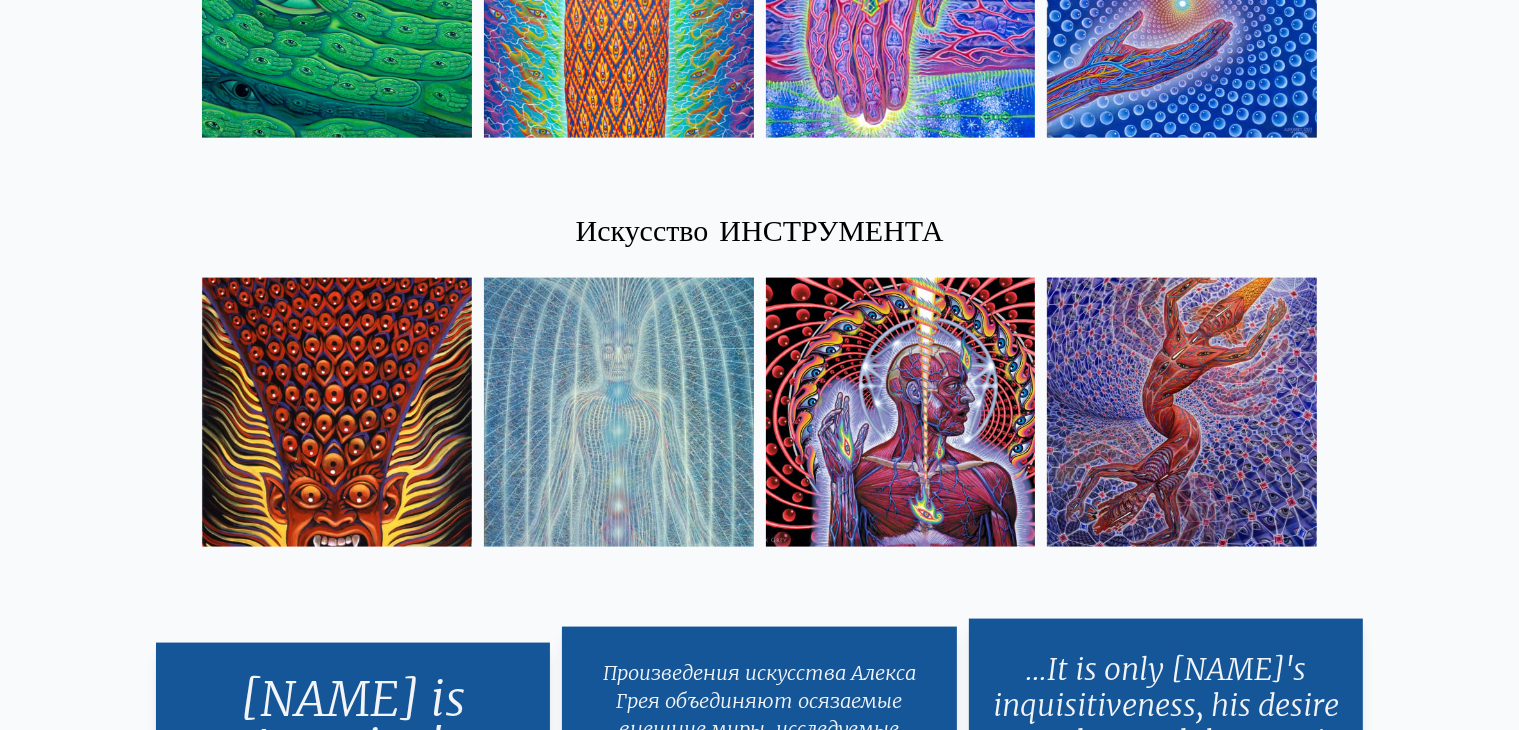 scroll, scrollTop: 2500, scrollLeft: 0, axis: vertical 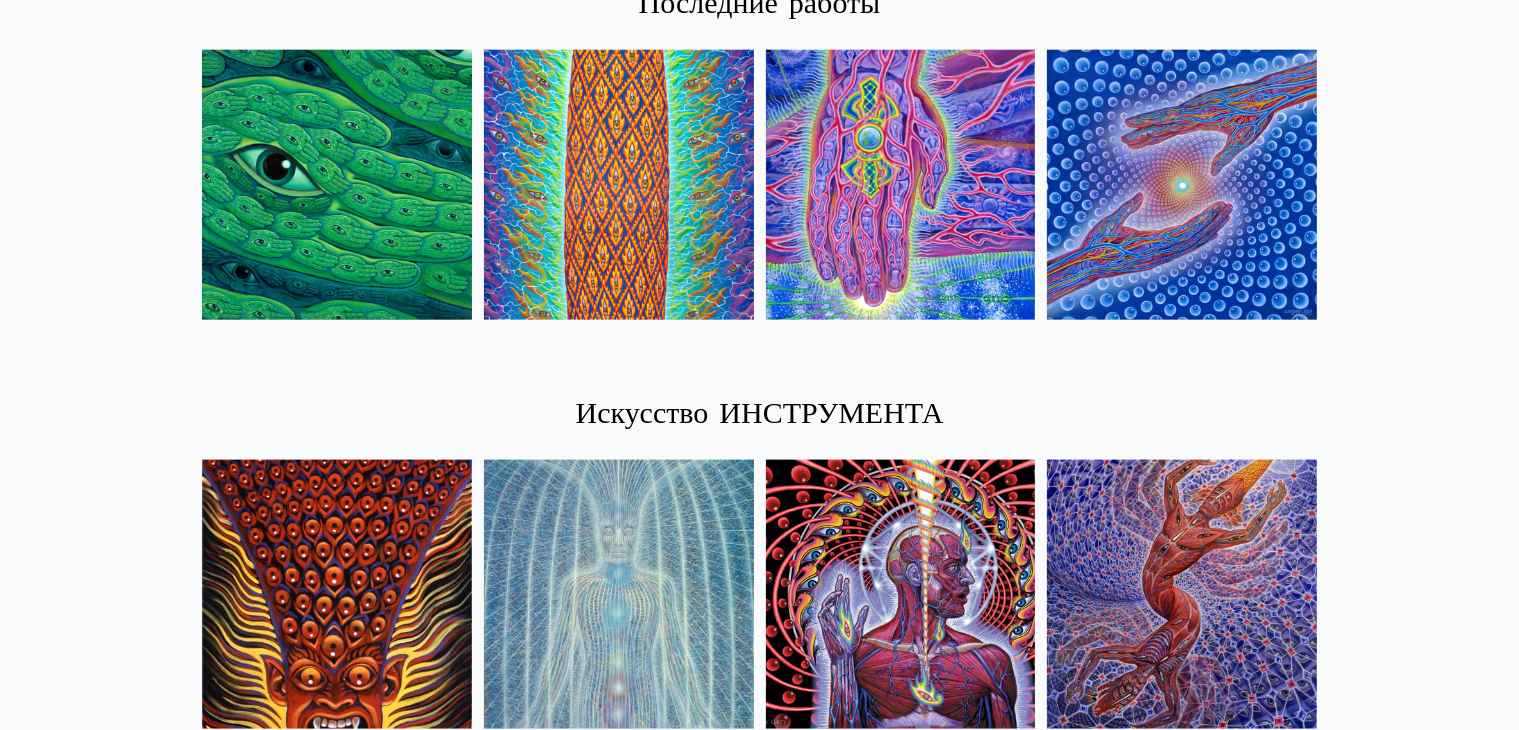 click on "Искусство ИНСТРУМЕНТА" at bounding box center (760, 413) 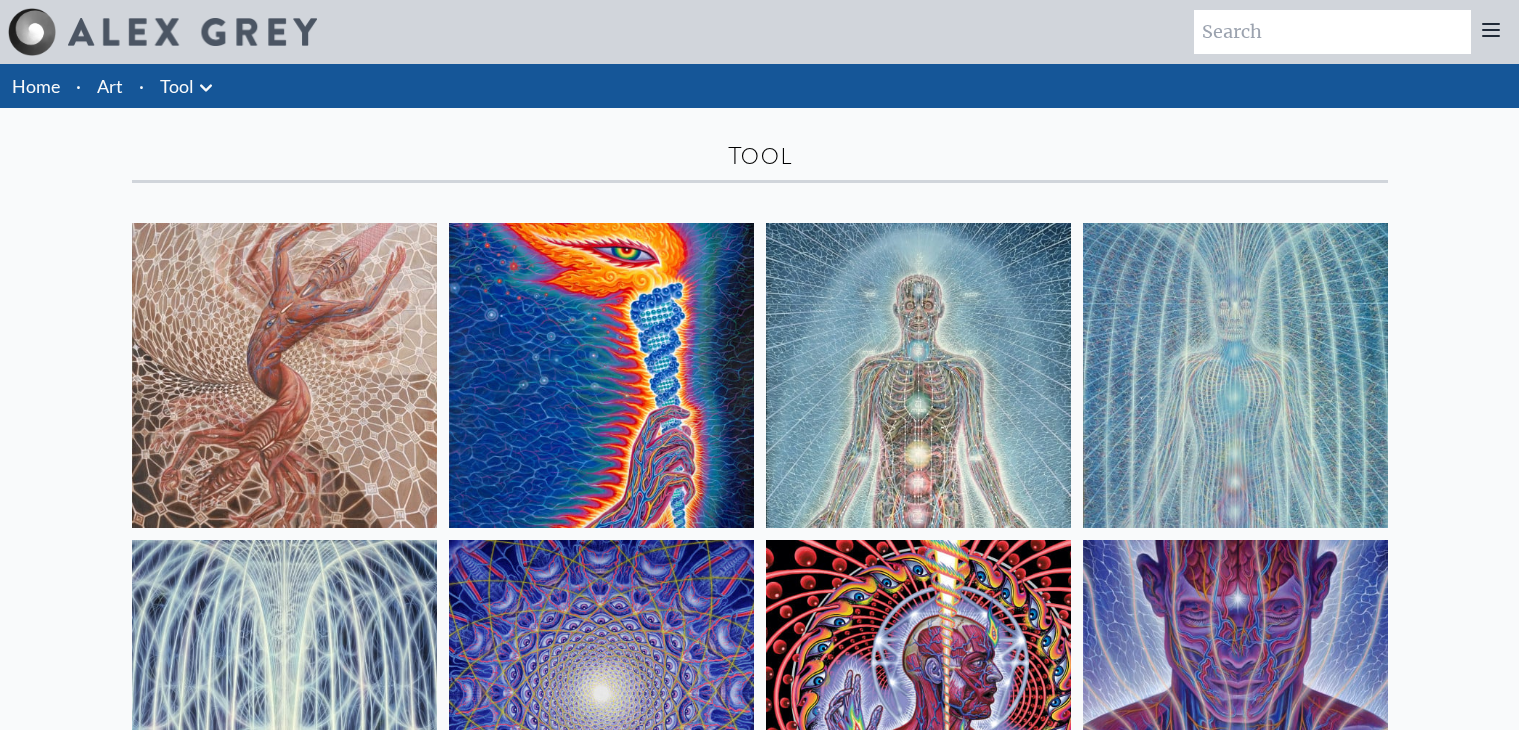 scroll, scrollTop: 0, scrollLeft: 0, axis: both 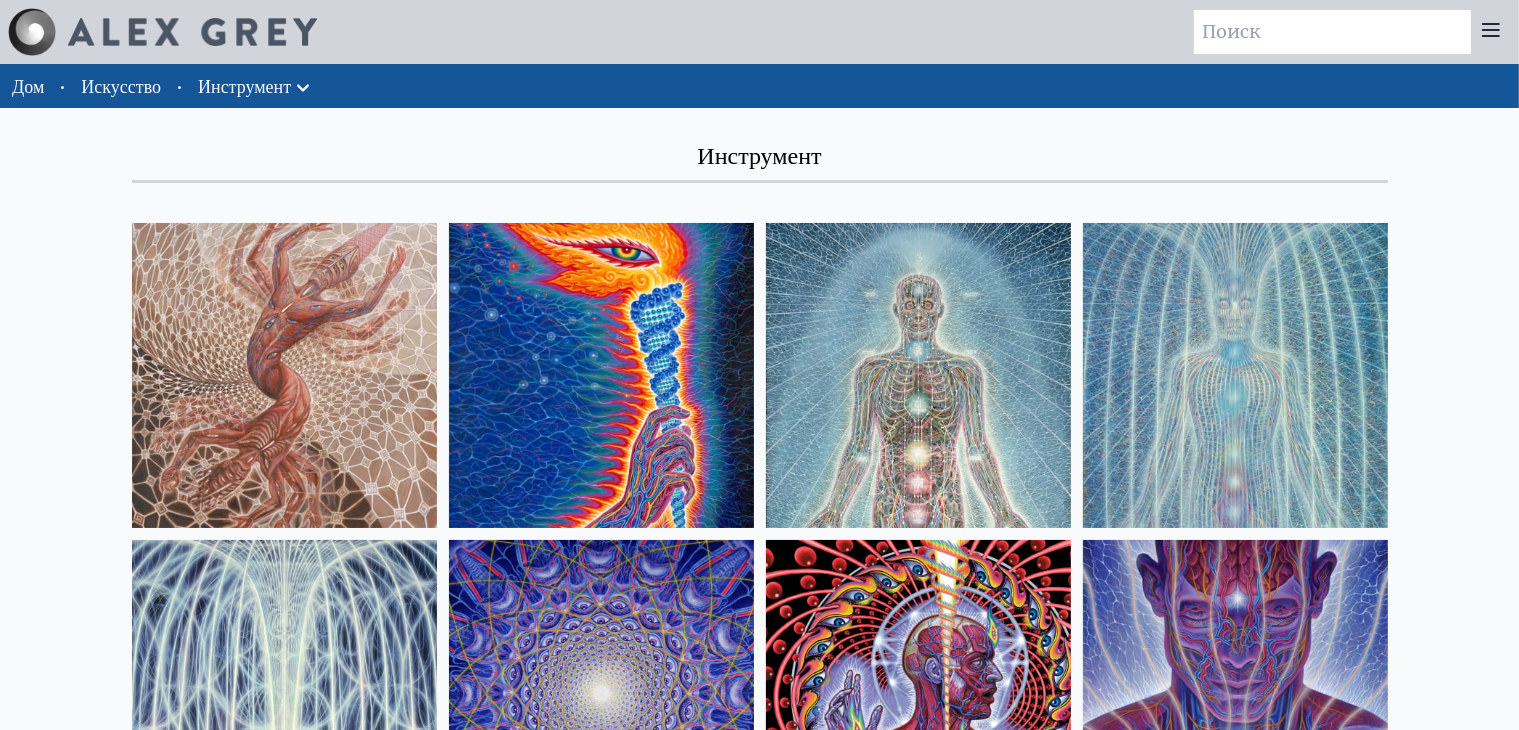 click at bounding box center (284, 375) 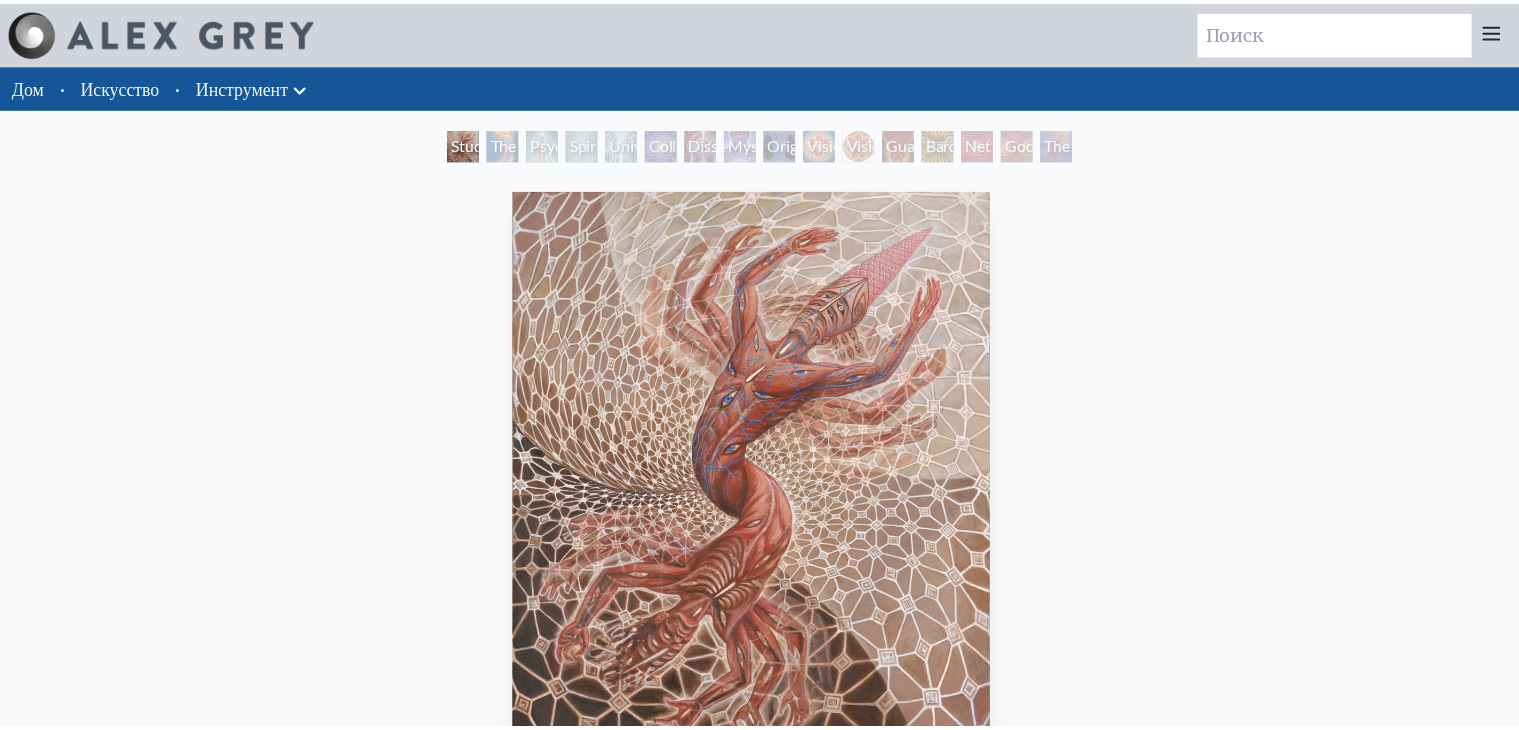 scroll, scrollTop: 0, scrollLeft: 0, axis: both 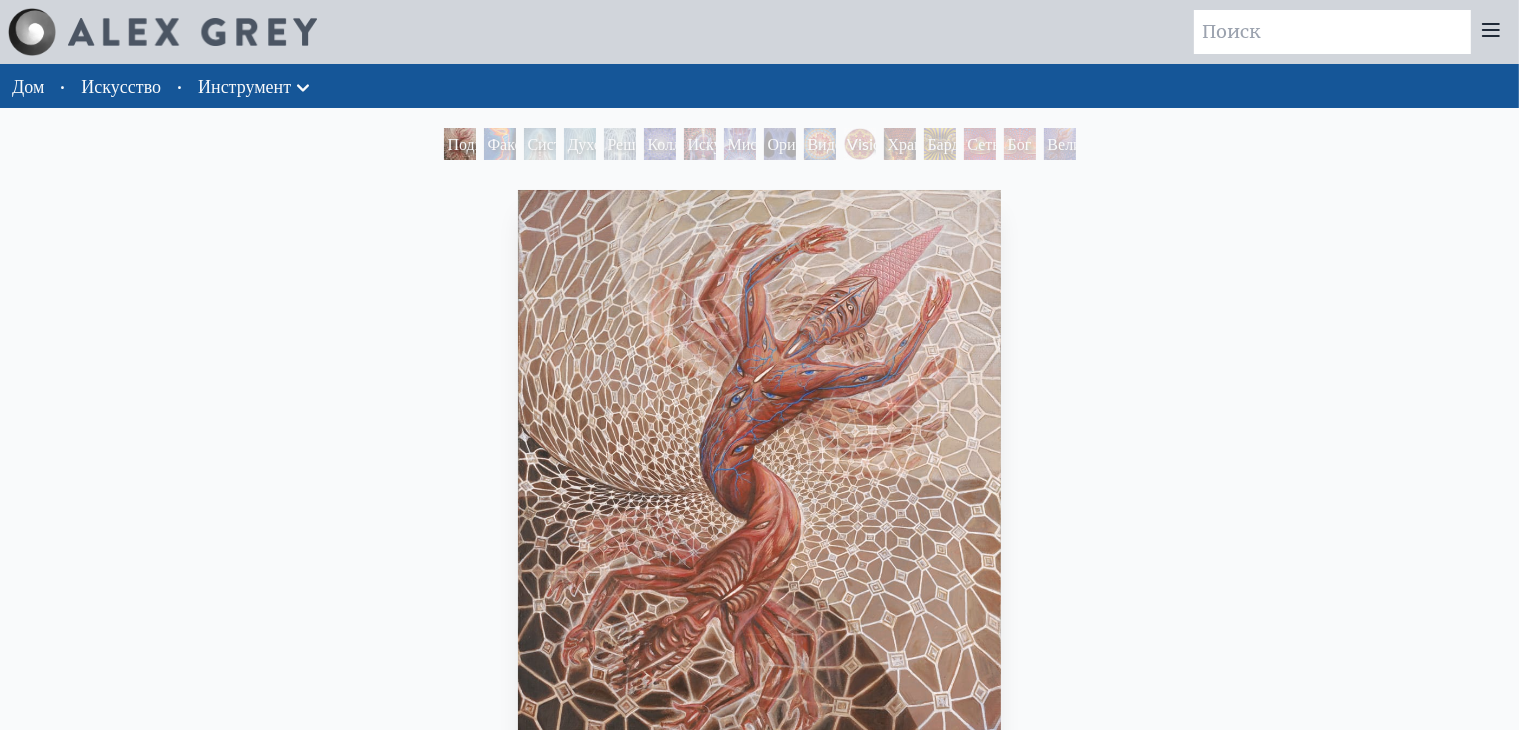 click on "Факел" at bounding box center [509, 143] 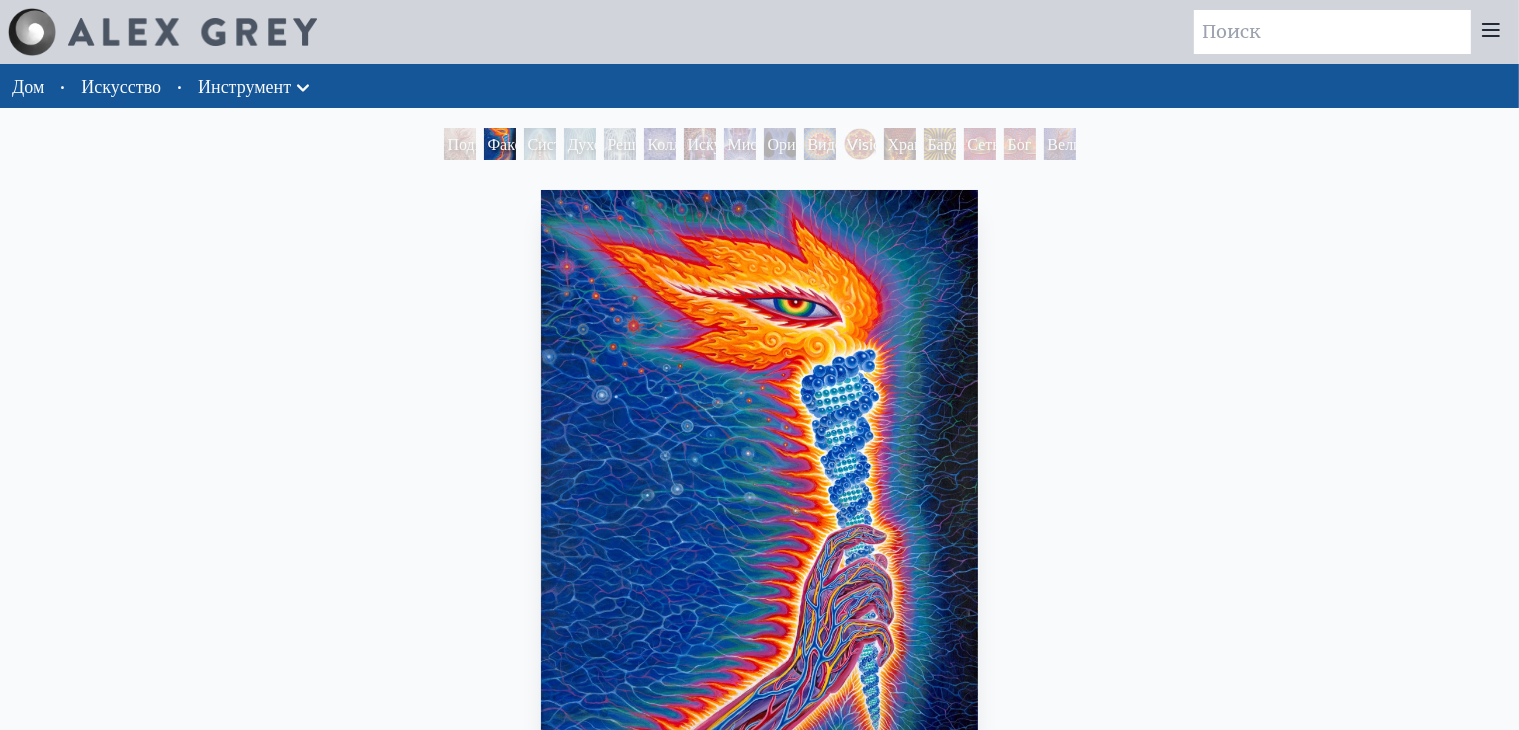 click on "Подготовка к великому повороту" at bounding box center (487, 179) 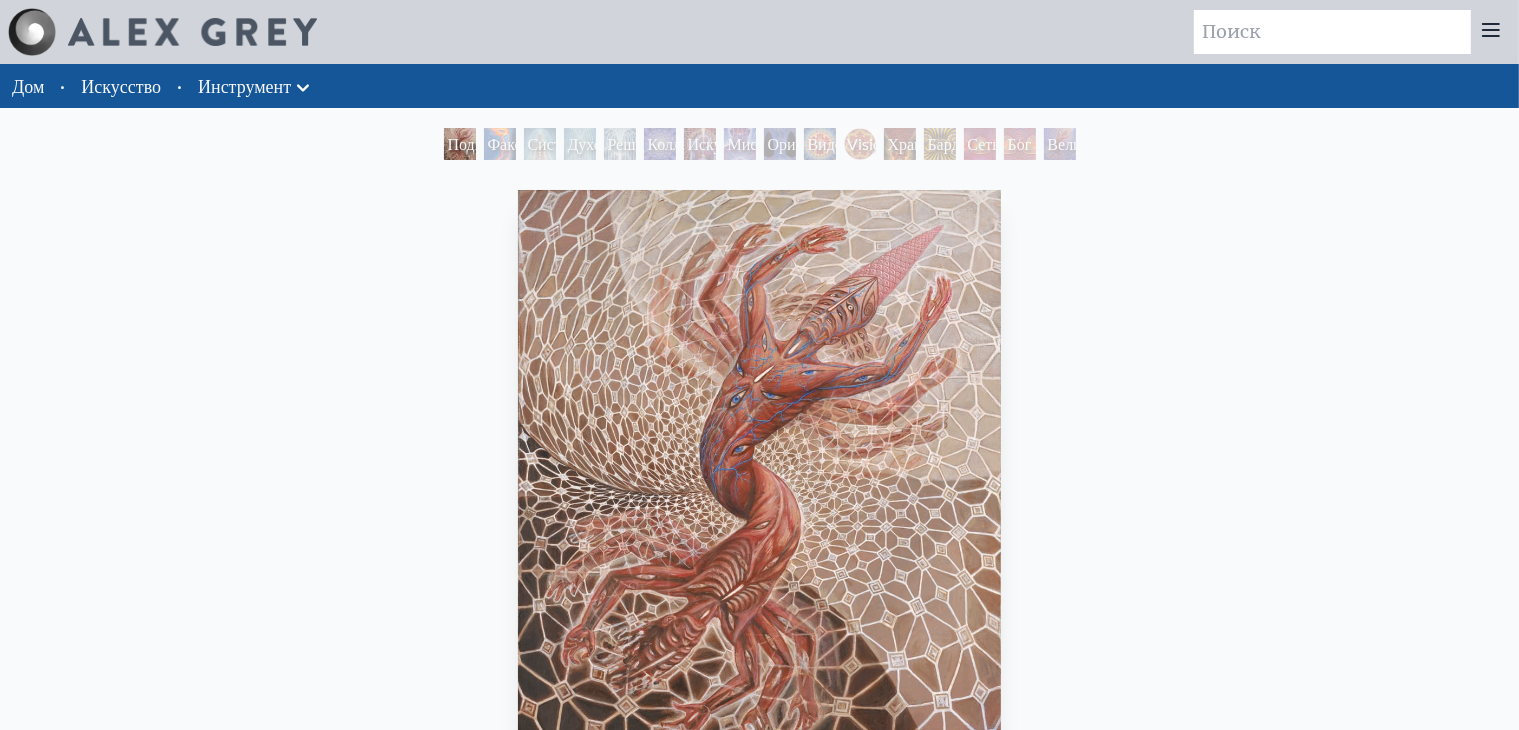 scroll, scrollTop: 100, scrollLeft: 0, axis: vertical 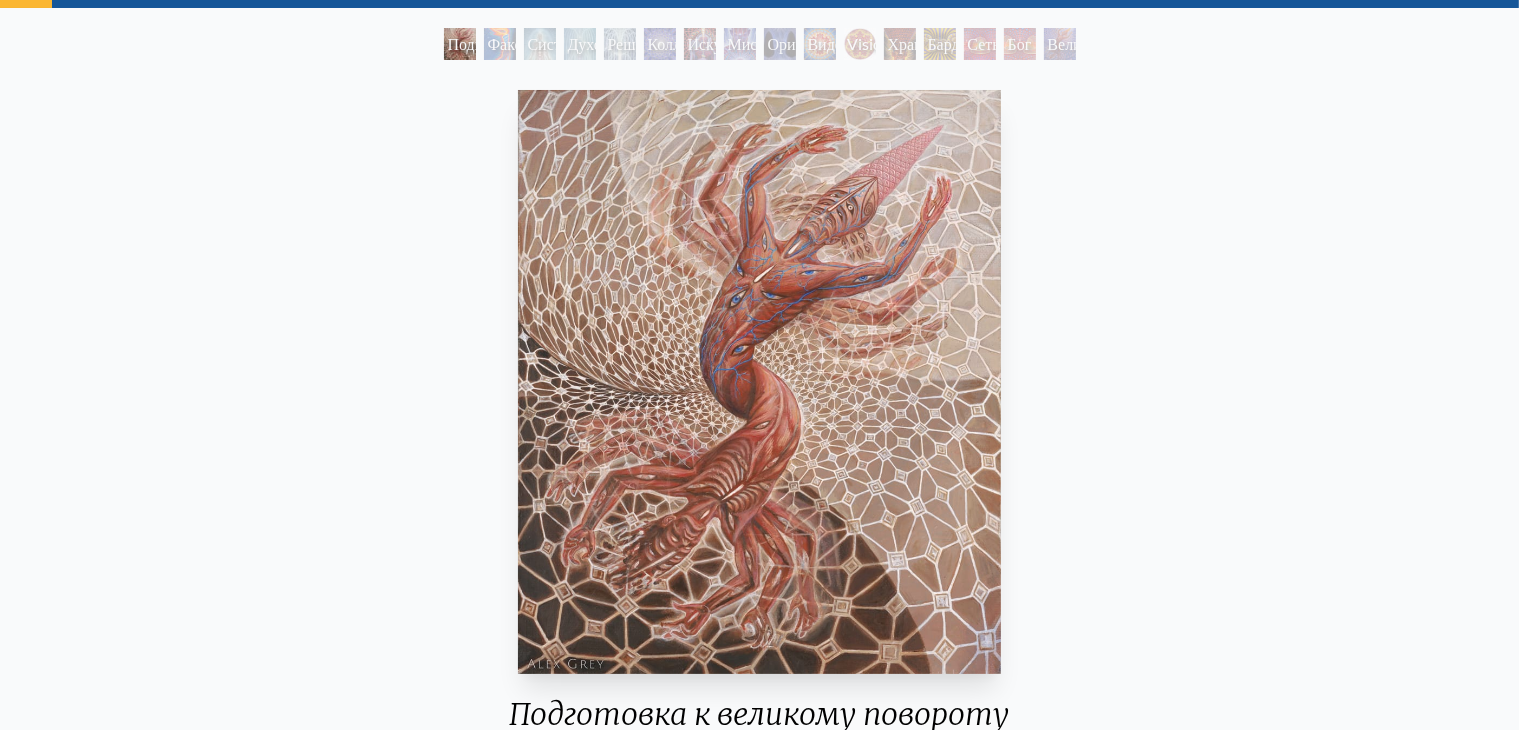click at bounding box center [759, 382] 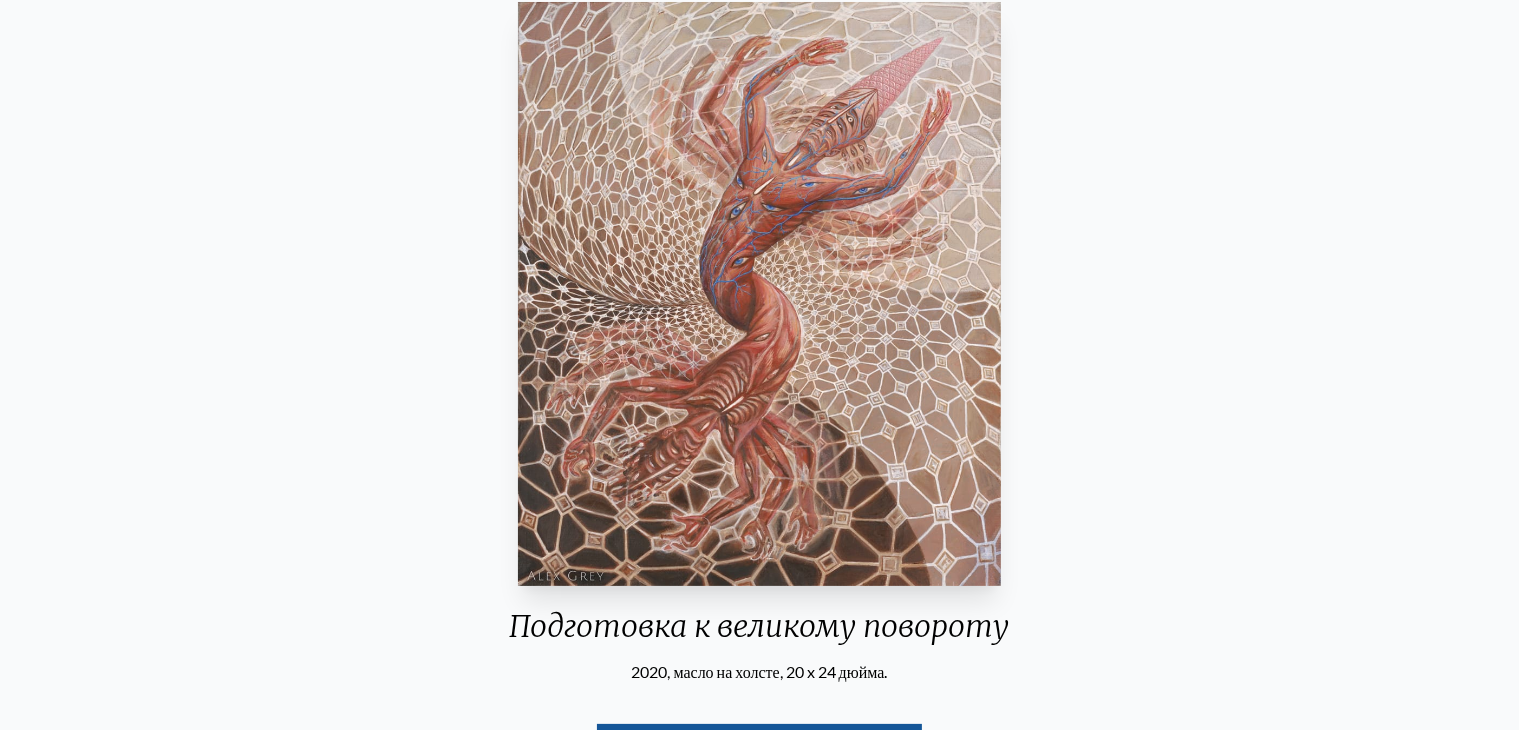 scroll, scrollTop: 0, scrollLeft: 0, axis: both 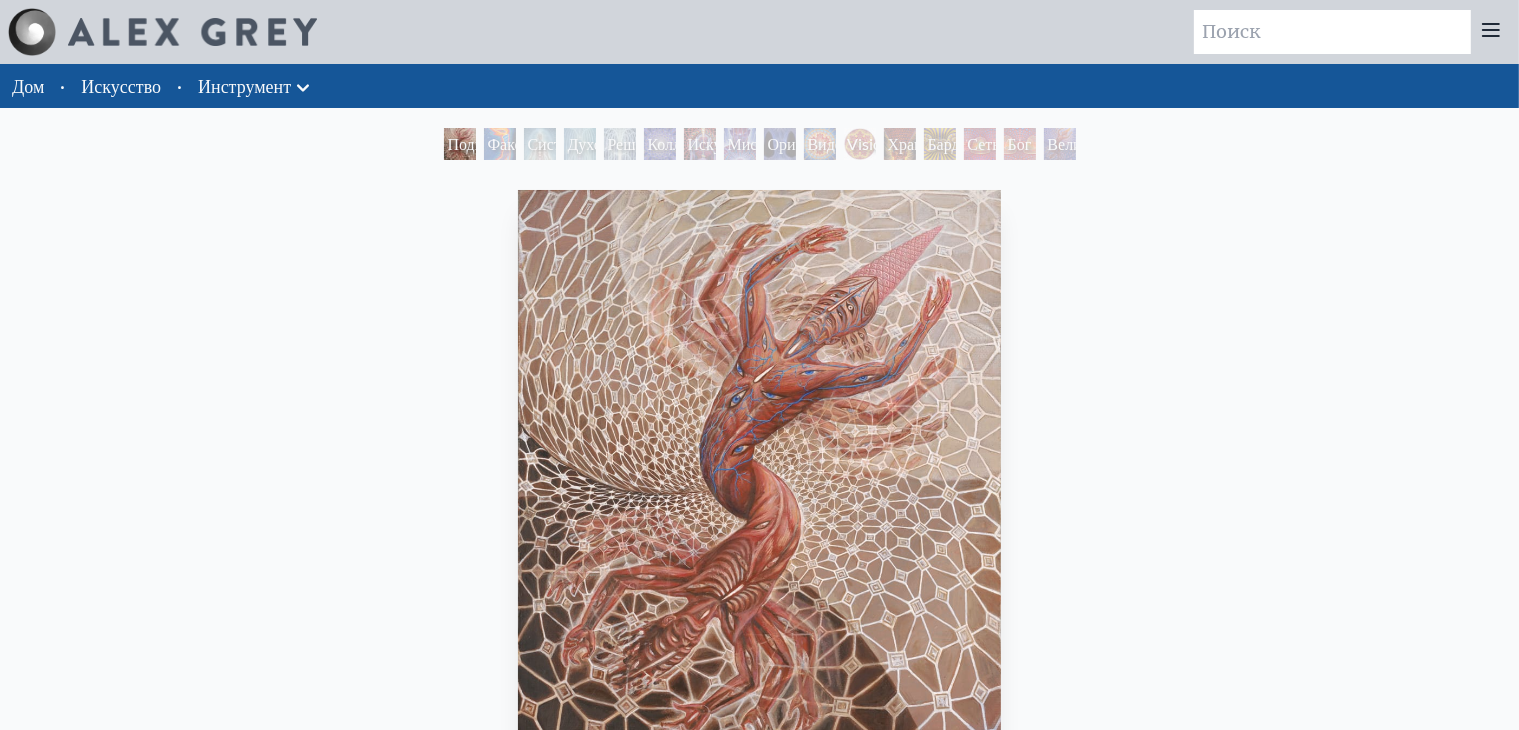 click on "Подготовка к великому повороту" at bounding box center [487, 179] 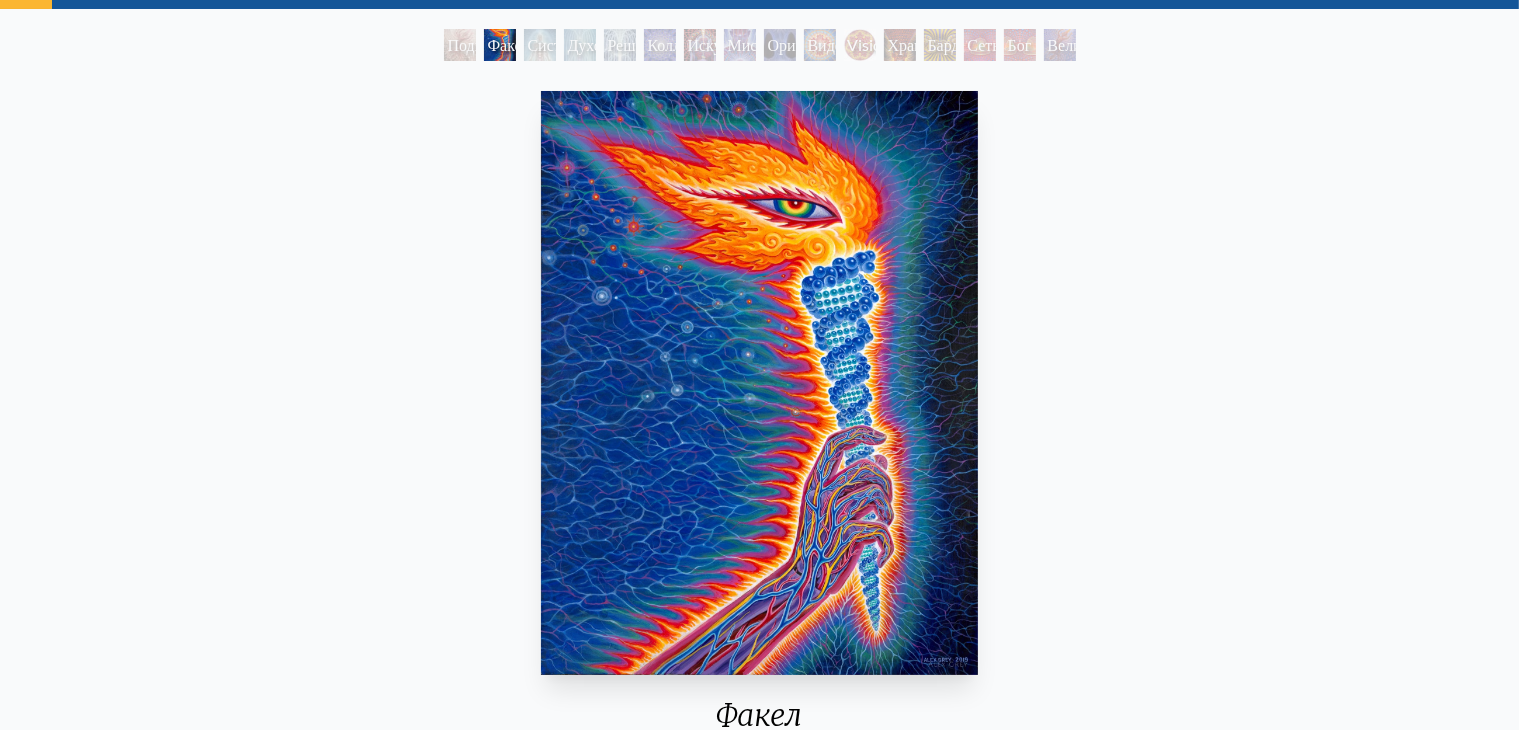 scroll, scrollTop: 100, scrollLeft: 0, axis: vertical 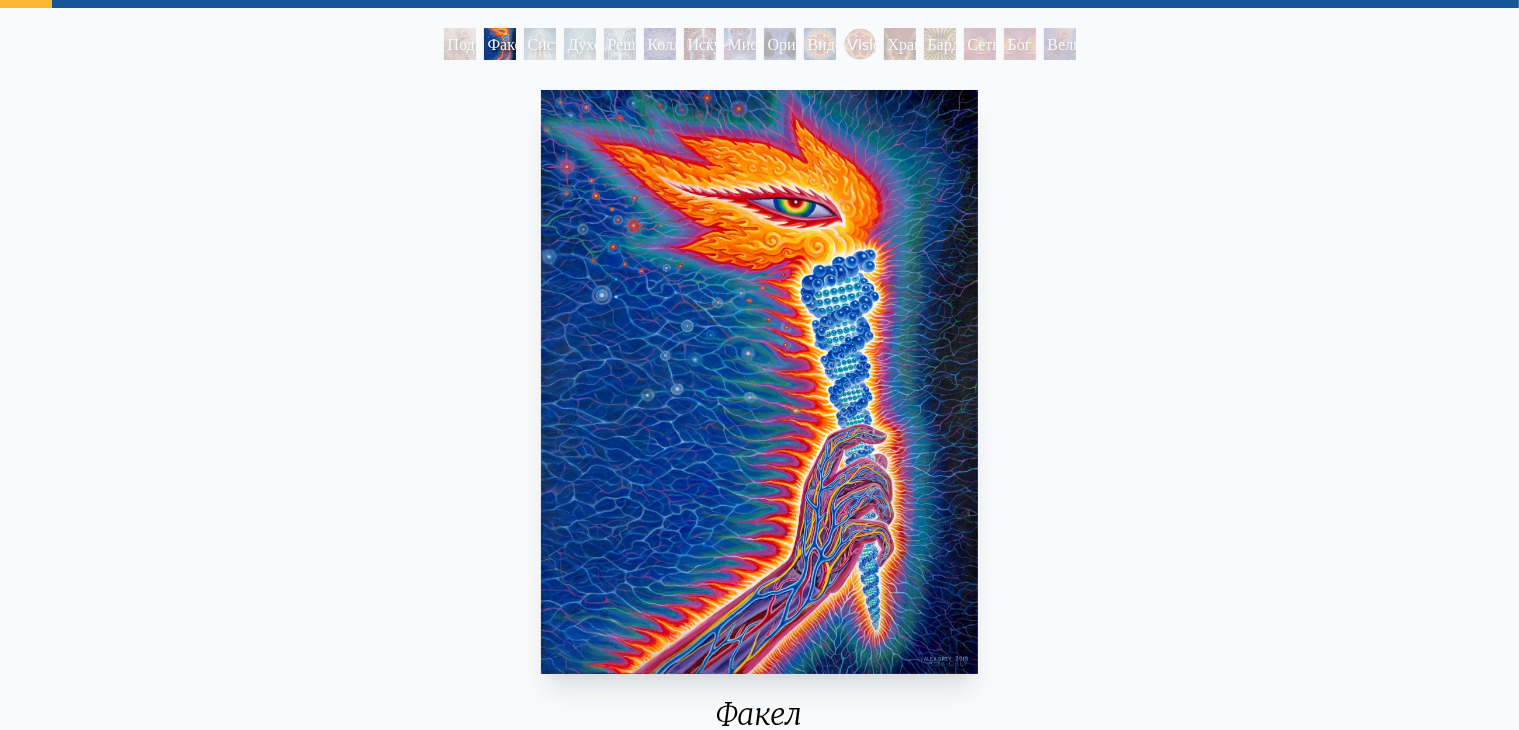 click at bounding box center [759, 382] 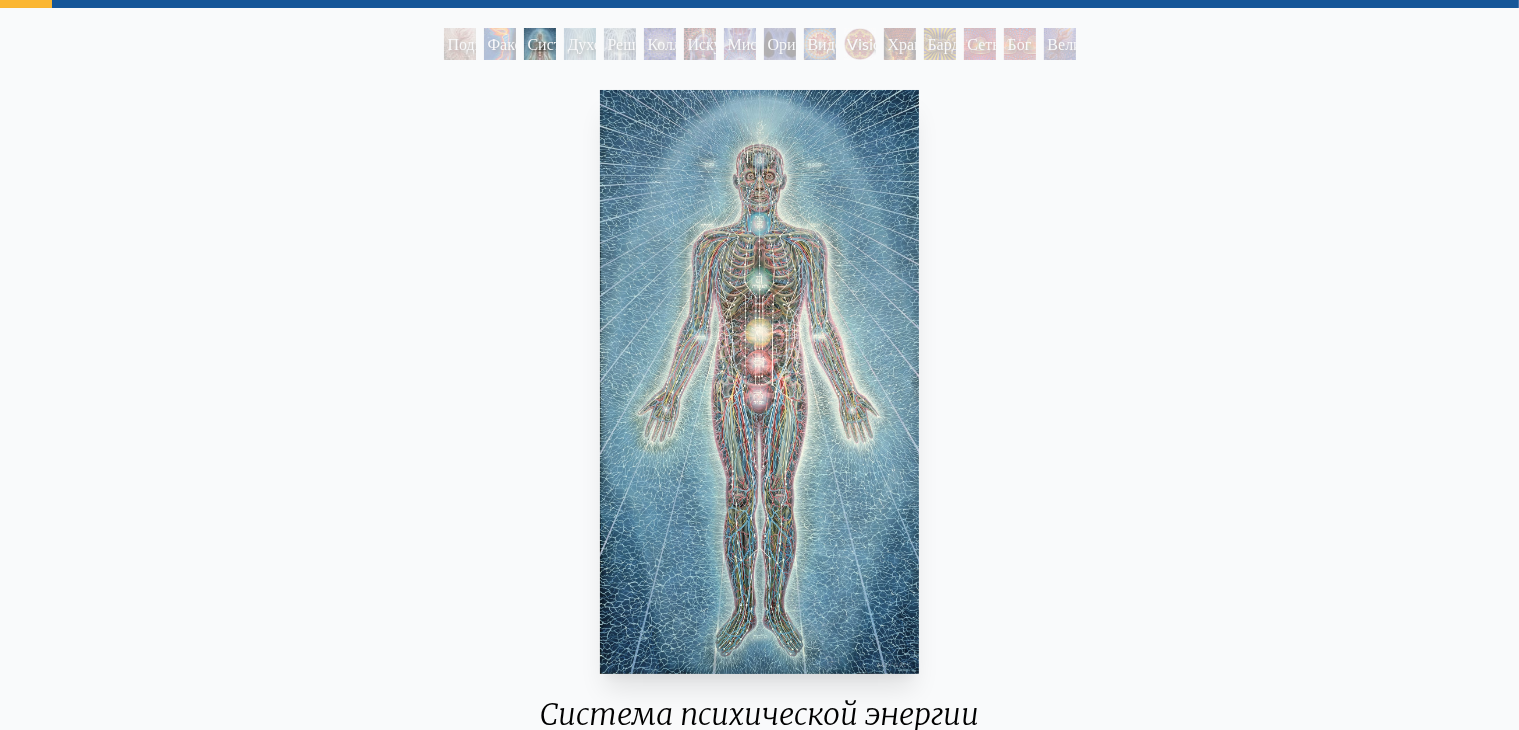 click at bounding box center (760, 382) 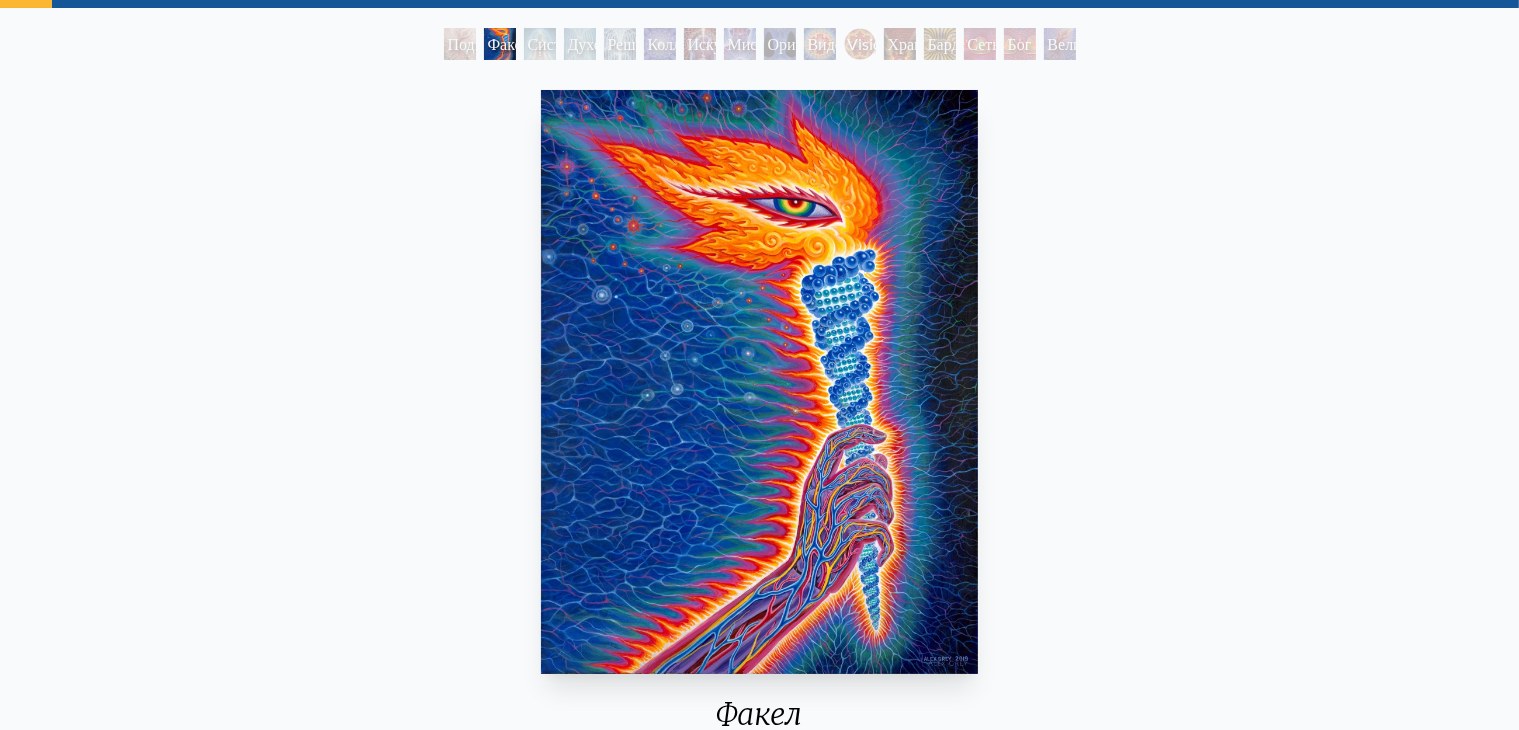 click at bounding box center [759, 382] 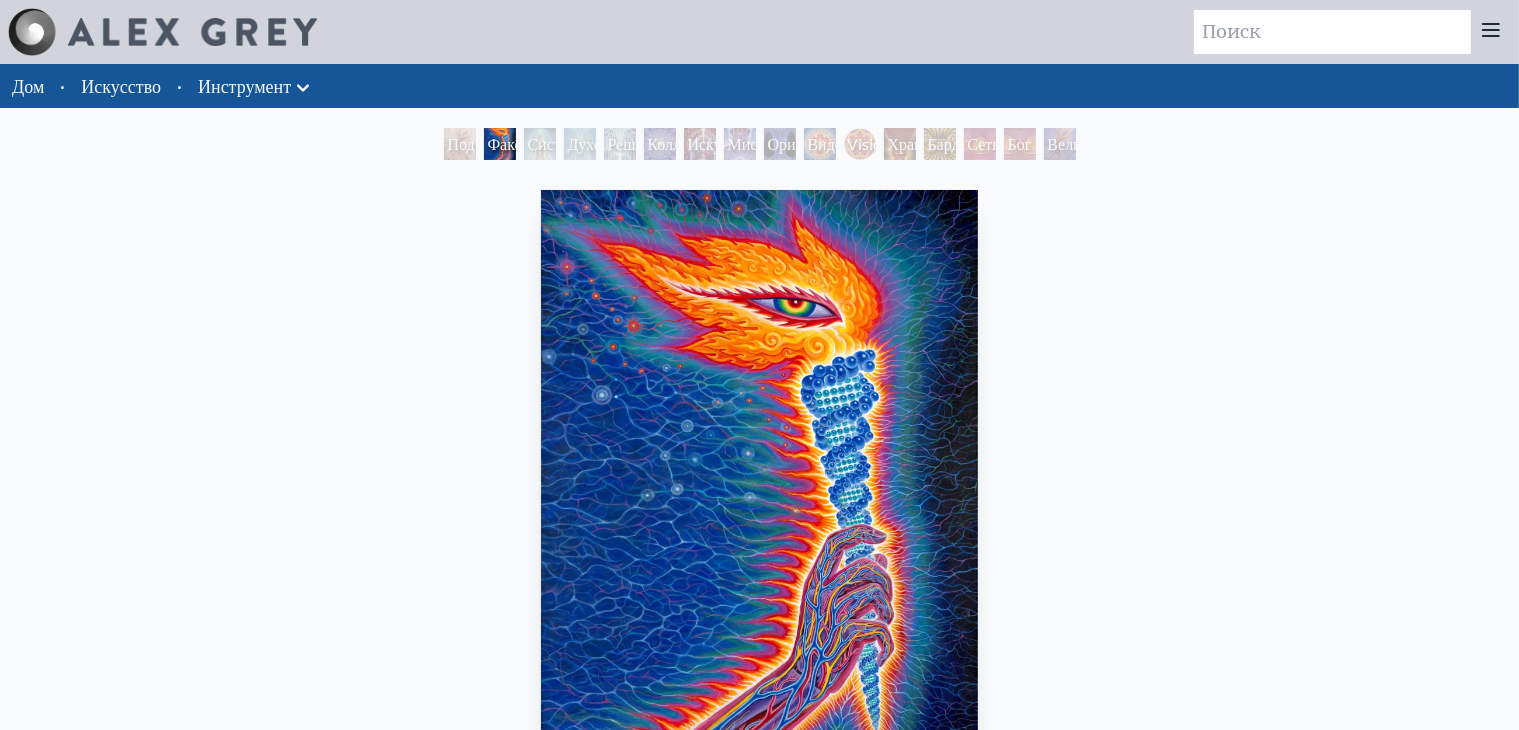 scroll, scrollTop: 100, scrollLeft: 0, axis: vertical 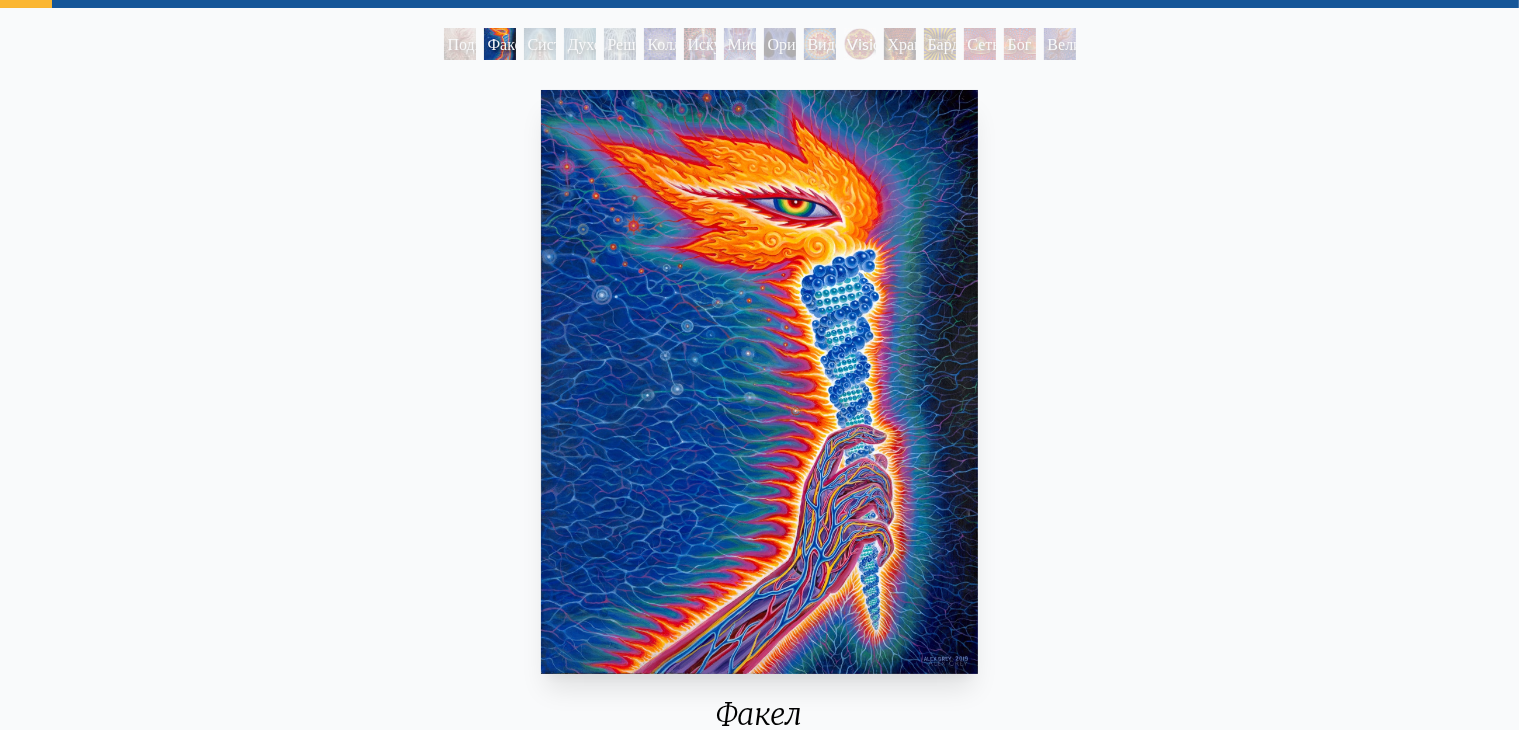 click at bounding box center (759, 382) 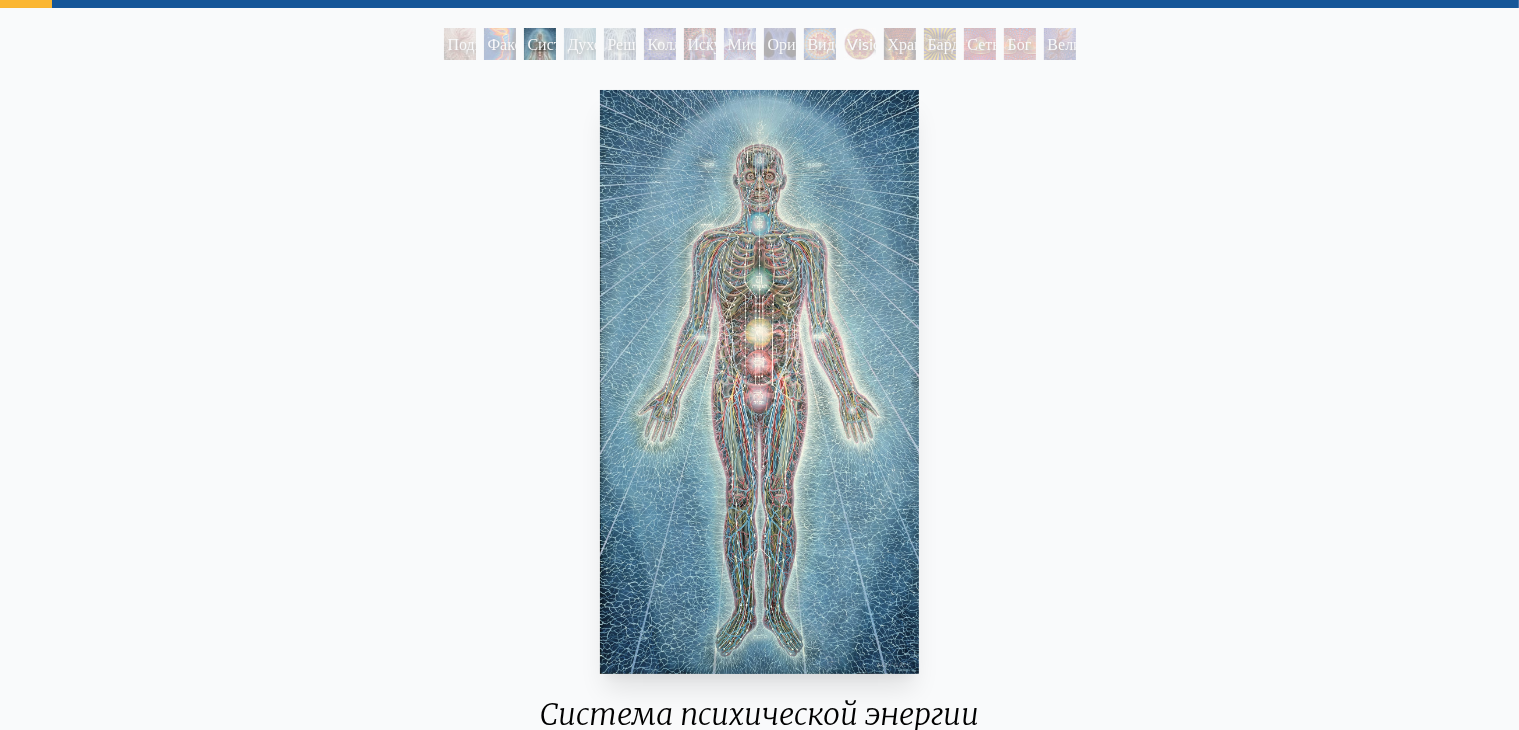 click at bounding box center (760, 382) 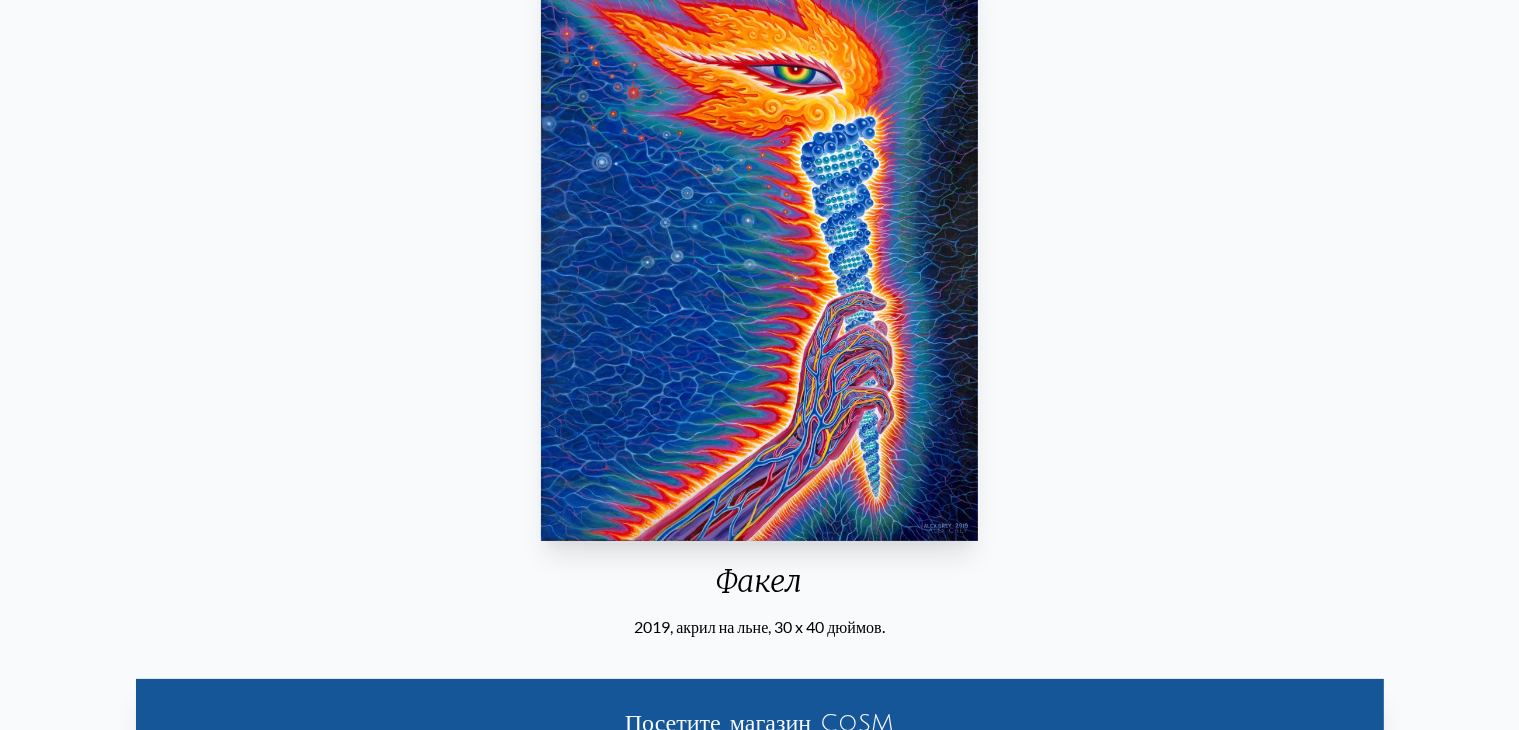scroll, scrollTop: 200, scrollLeft: 0, axis: vertical 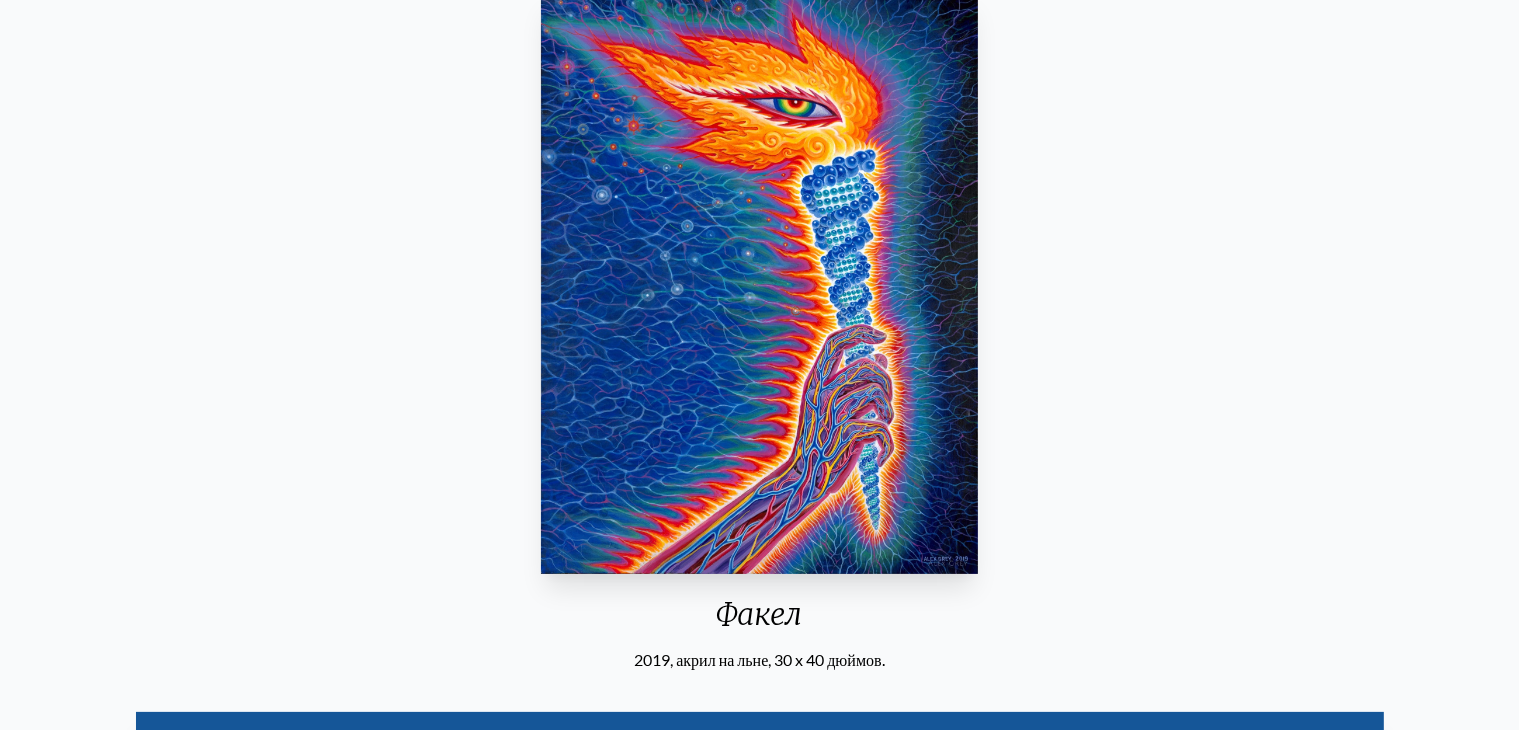 click on "Факел
2019, акрил на льне, 30 x 40 дюймов.
Посетите магазин CoSM
Факел - Арт-одеяло" at bounding box center [759, 623] 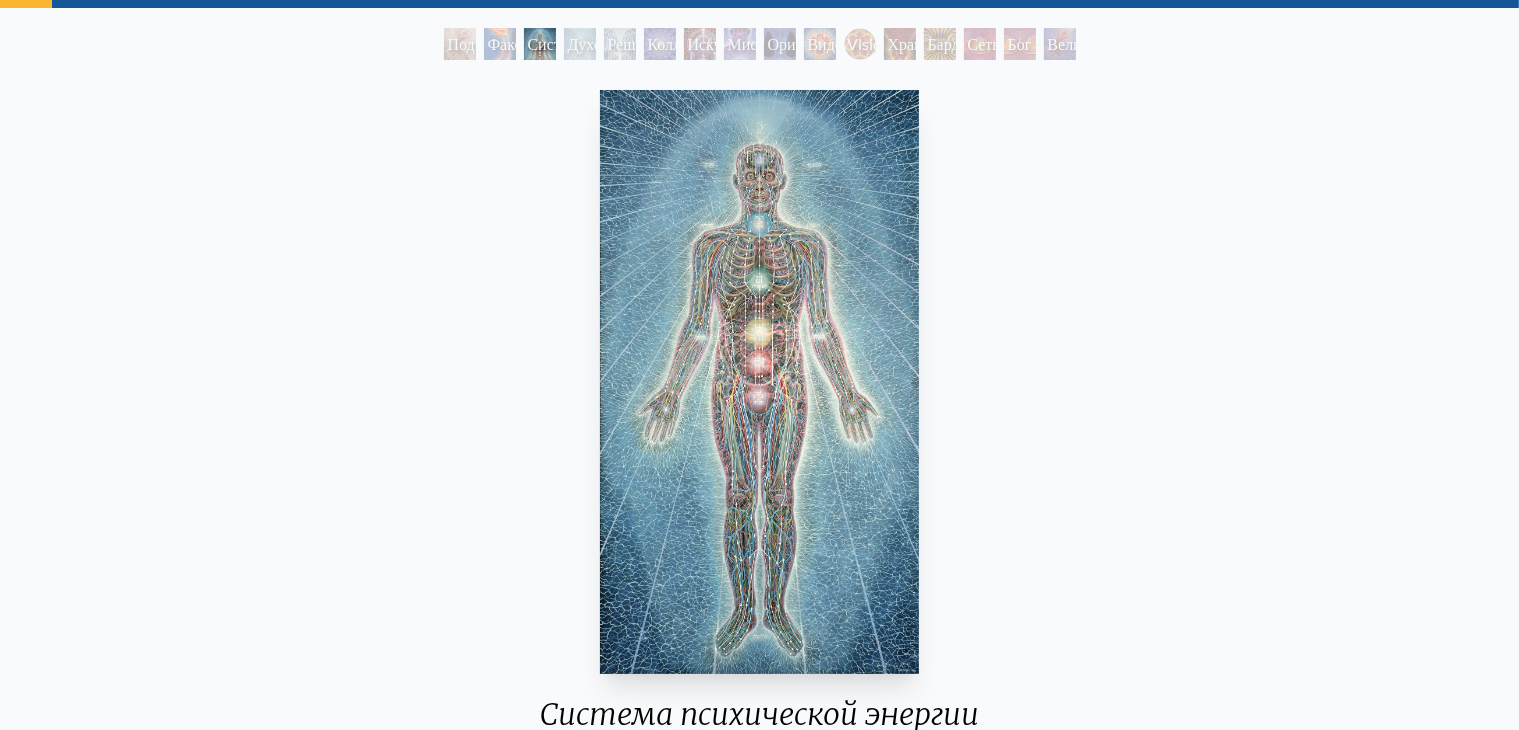 scroll, scrollTop: 0, scrollLeft: 0, axis: both 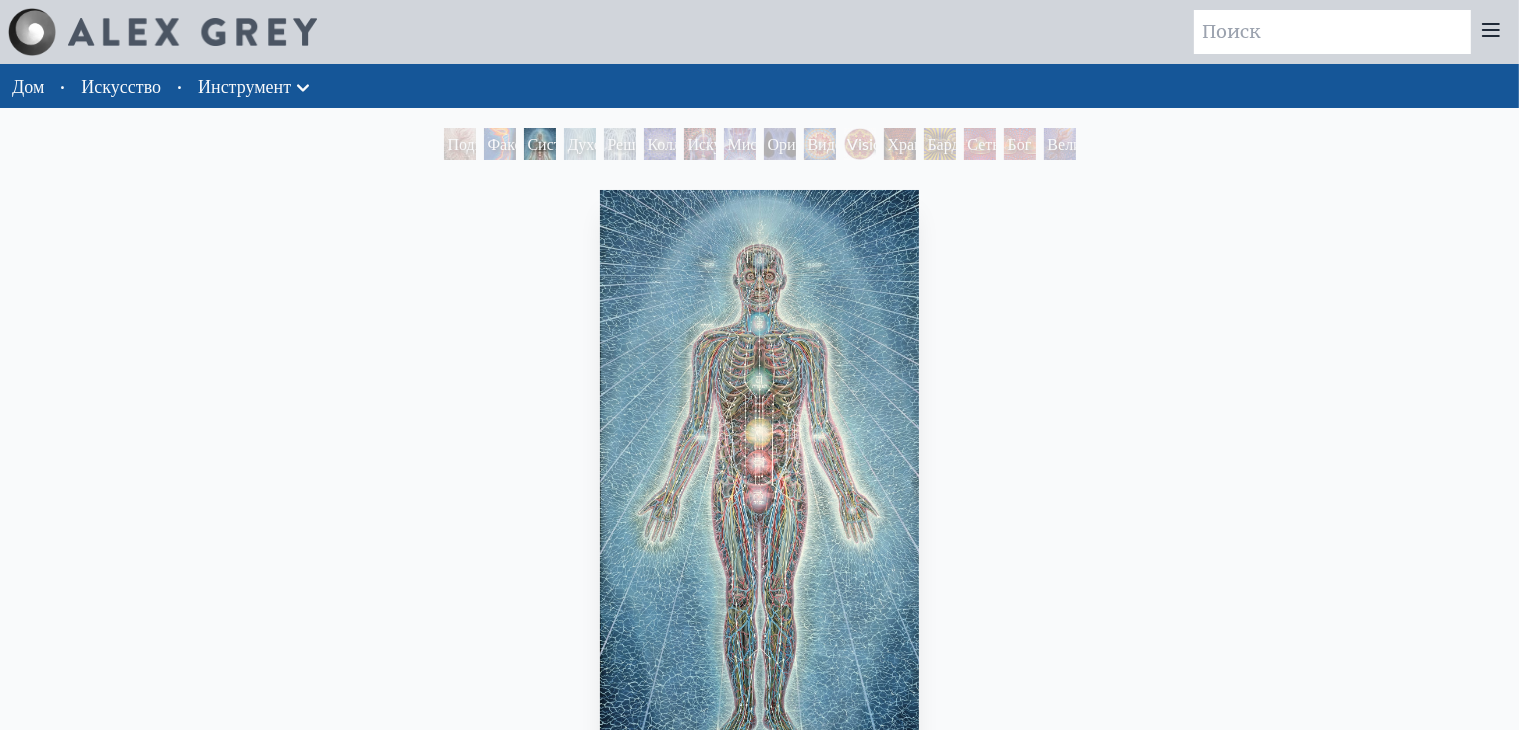 click at bounding box center [760, 482] 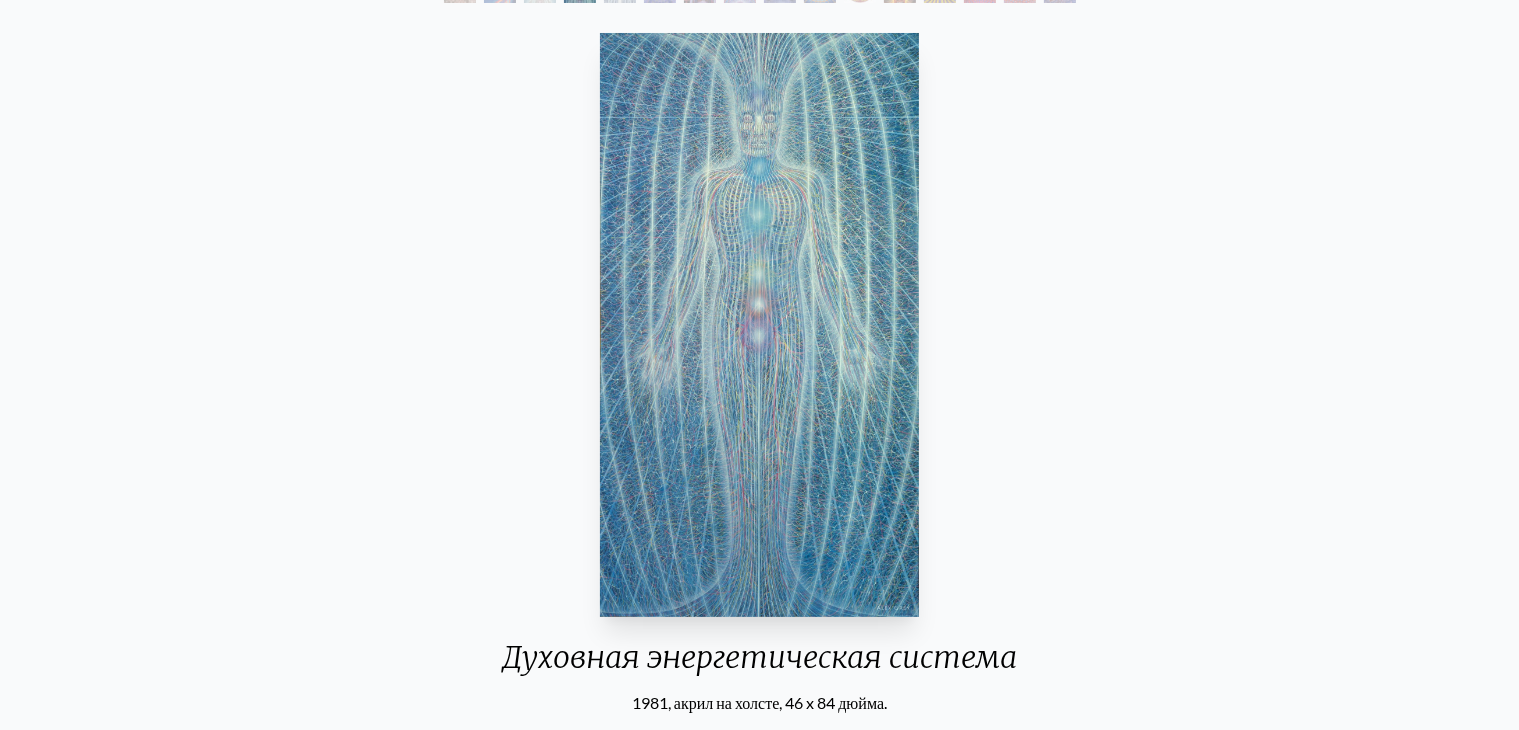scroll, scrollTop: 0, scrollLeft: 0, axis: both 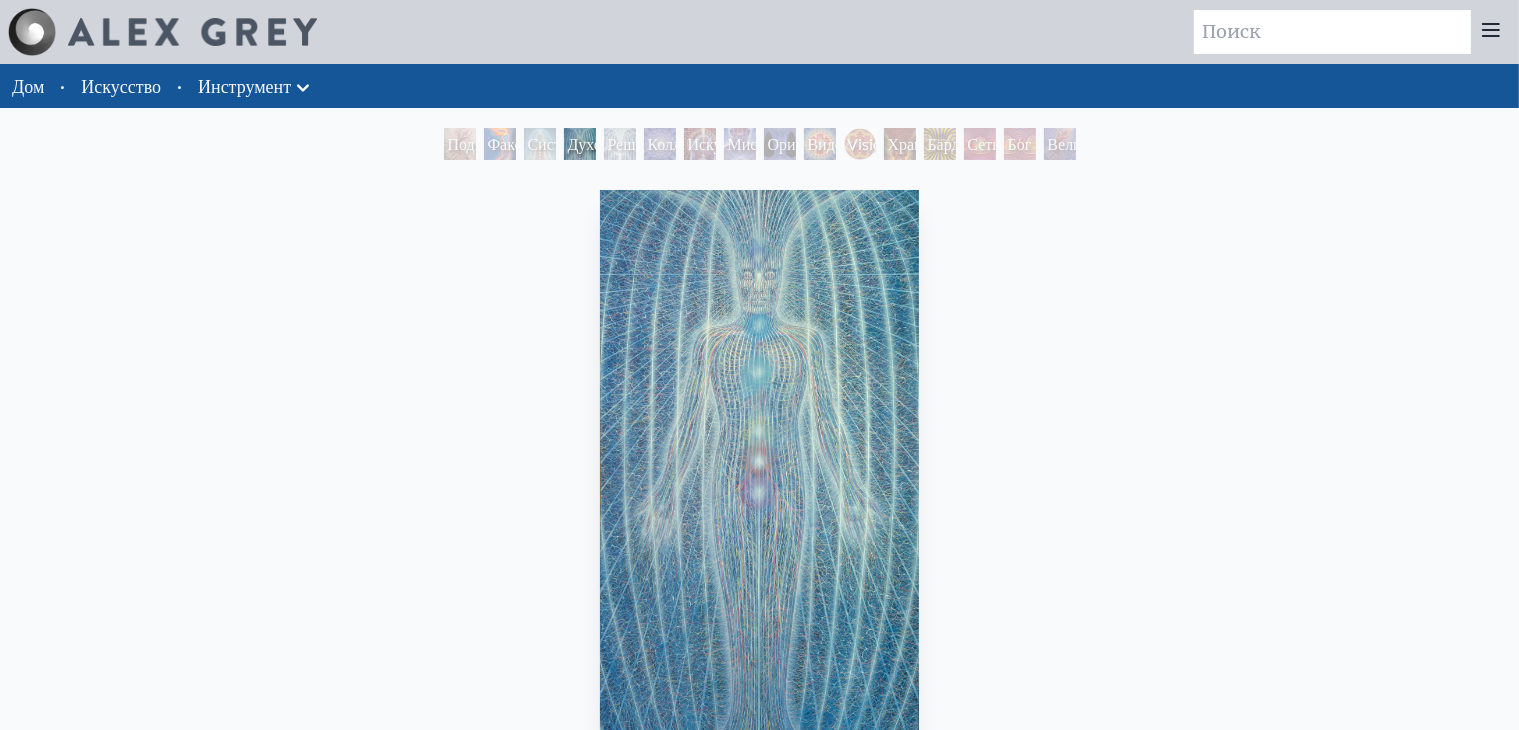 click at bounding box center [760, 482] 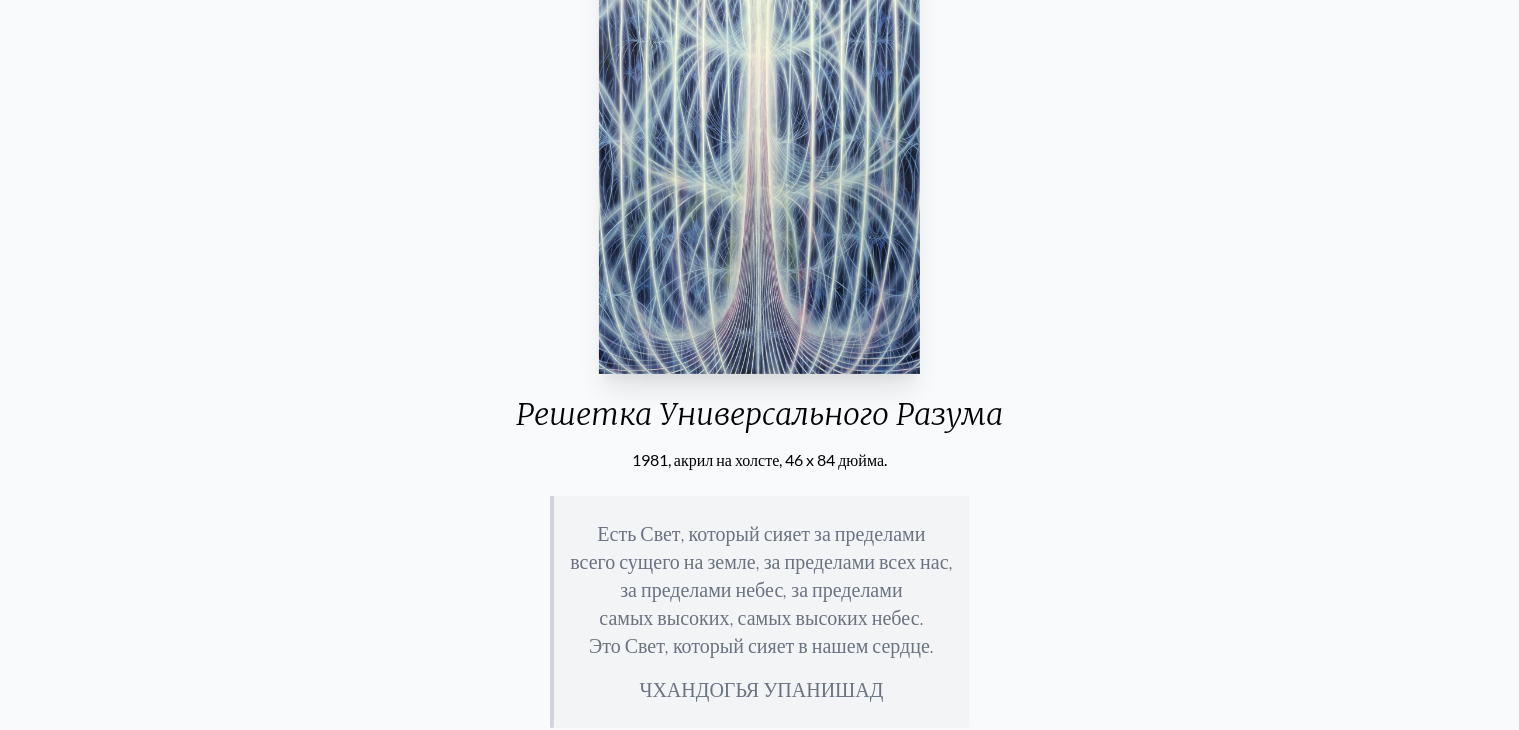 scroll, scrollTop: 0, scrollLeft: 0, axis: both 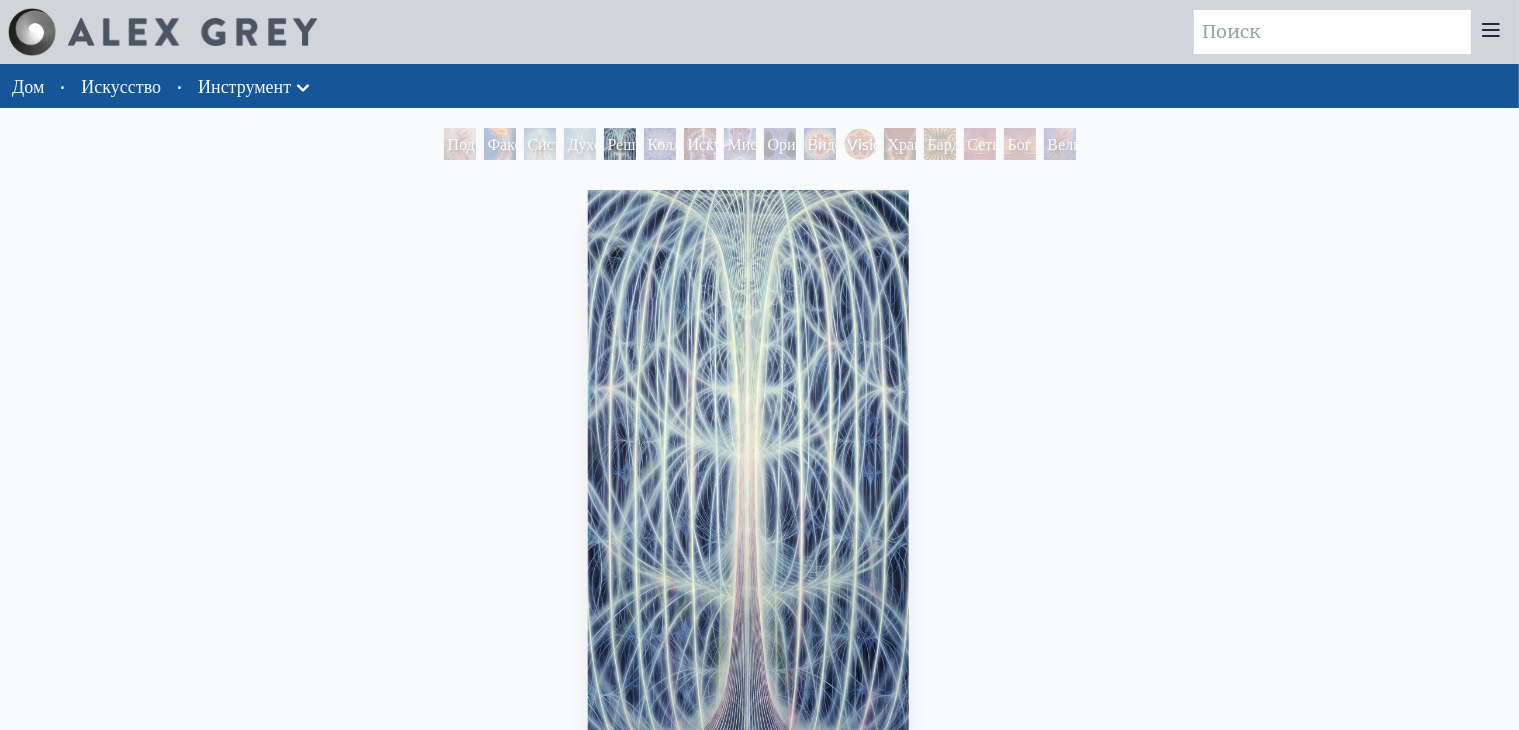 click at bounding box center [748, 482] 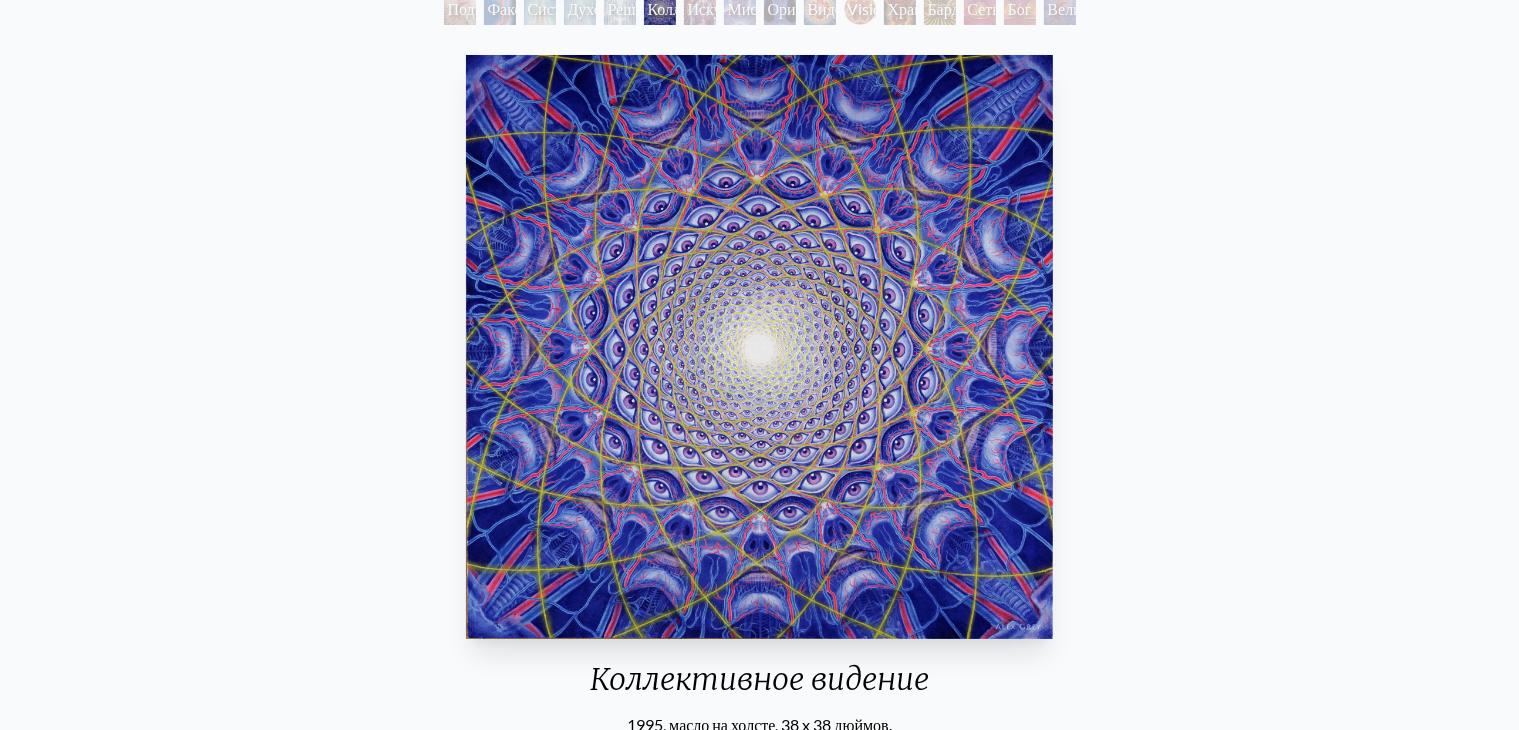 scroll, scrollTop: 100, scrollLeft: 0, axis: vertical 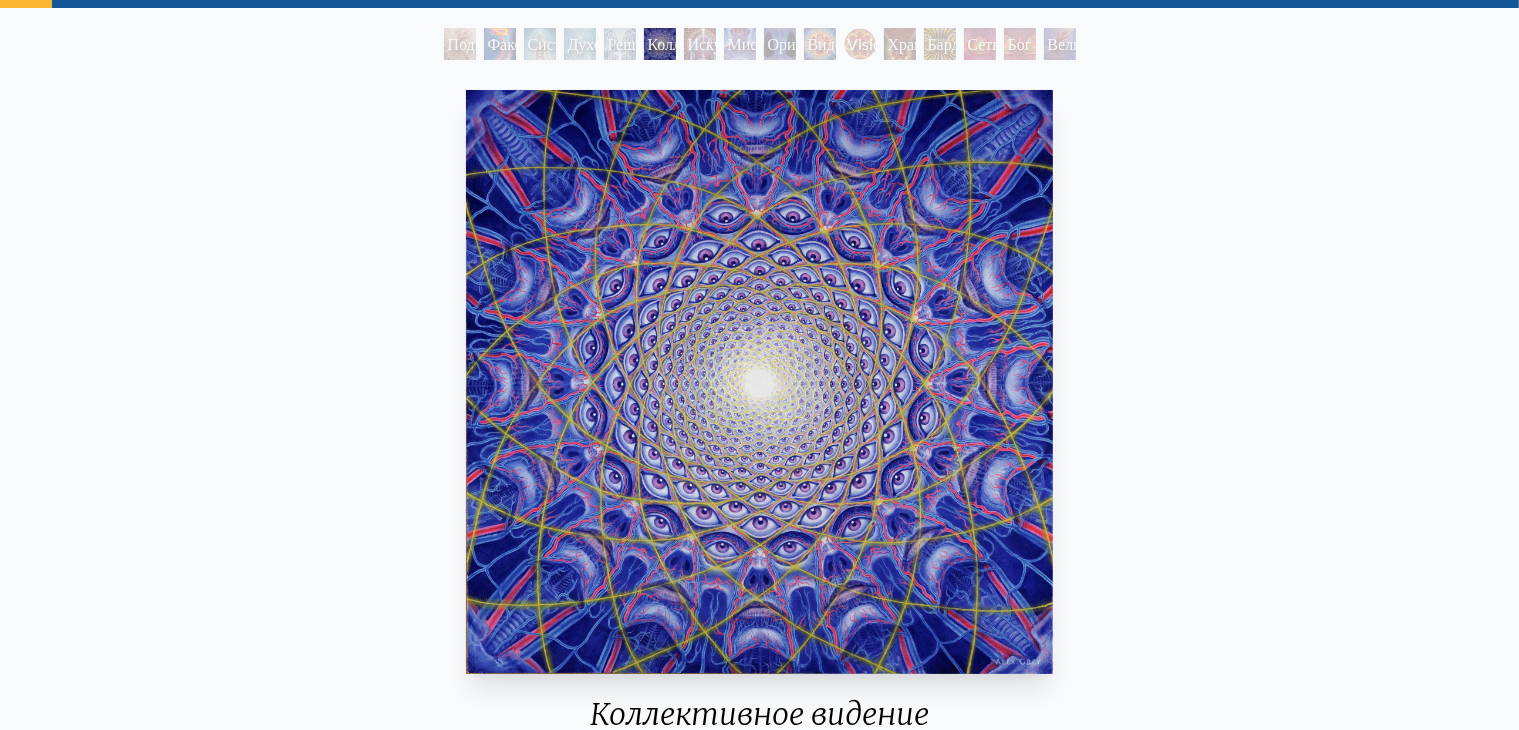 click at bounding box center (760, 382) 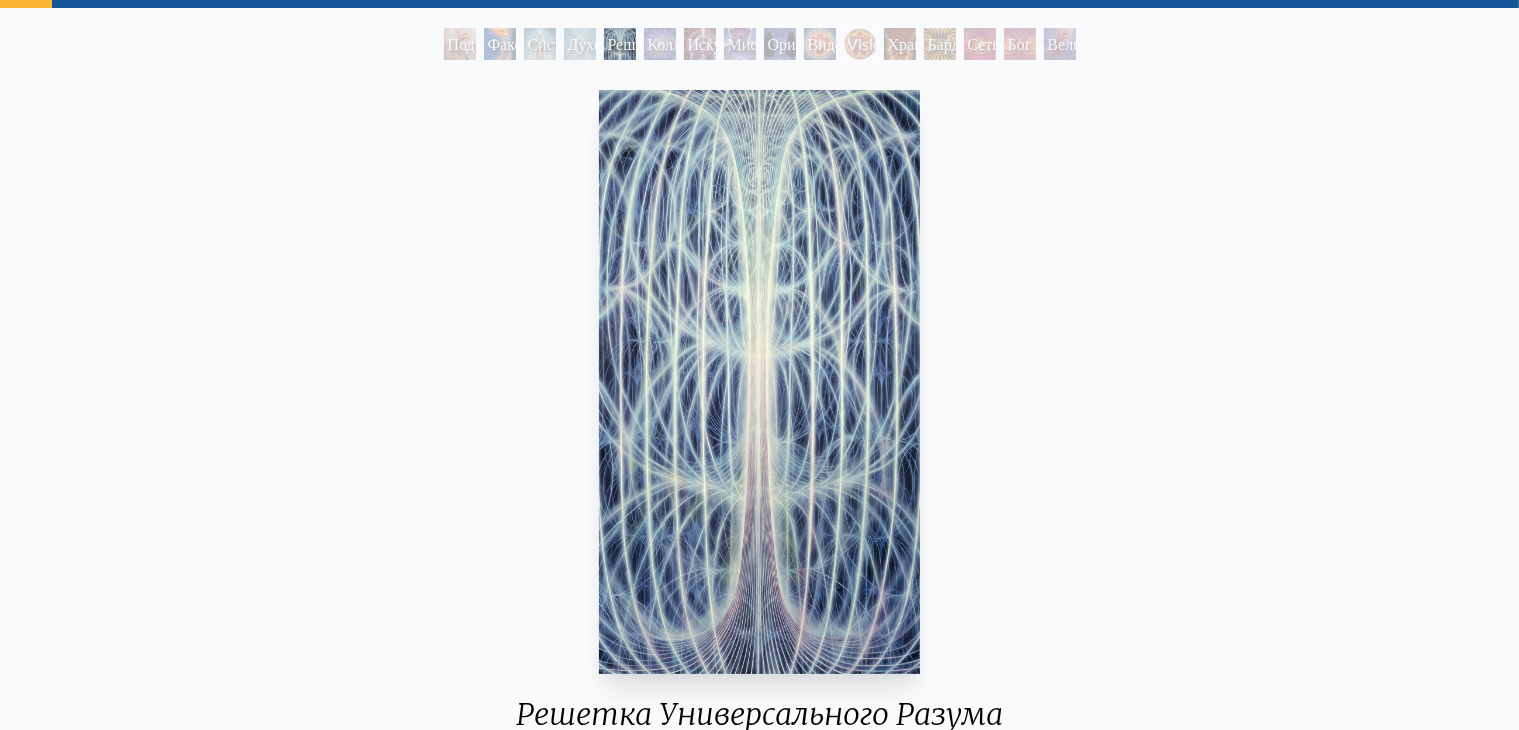 click at bounding box center [759, 382] 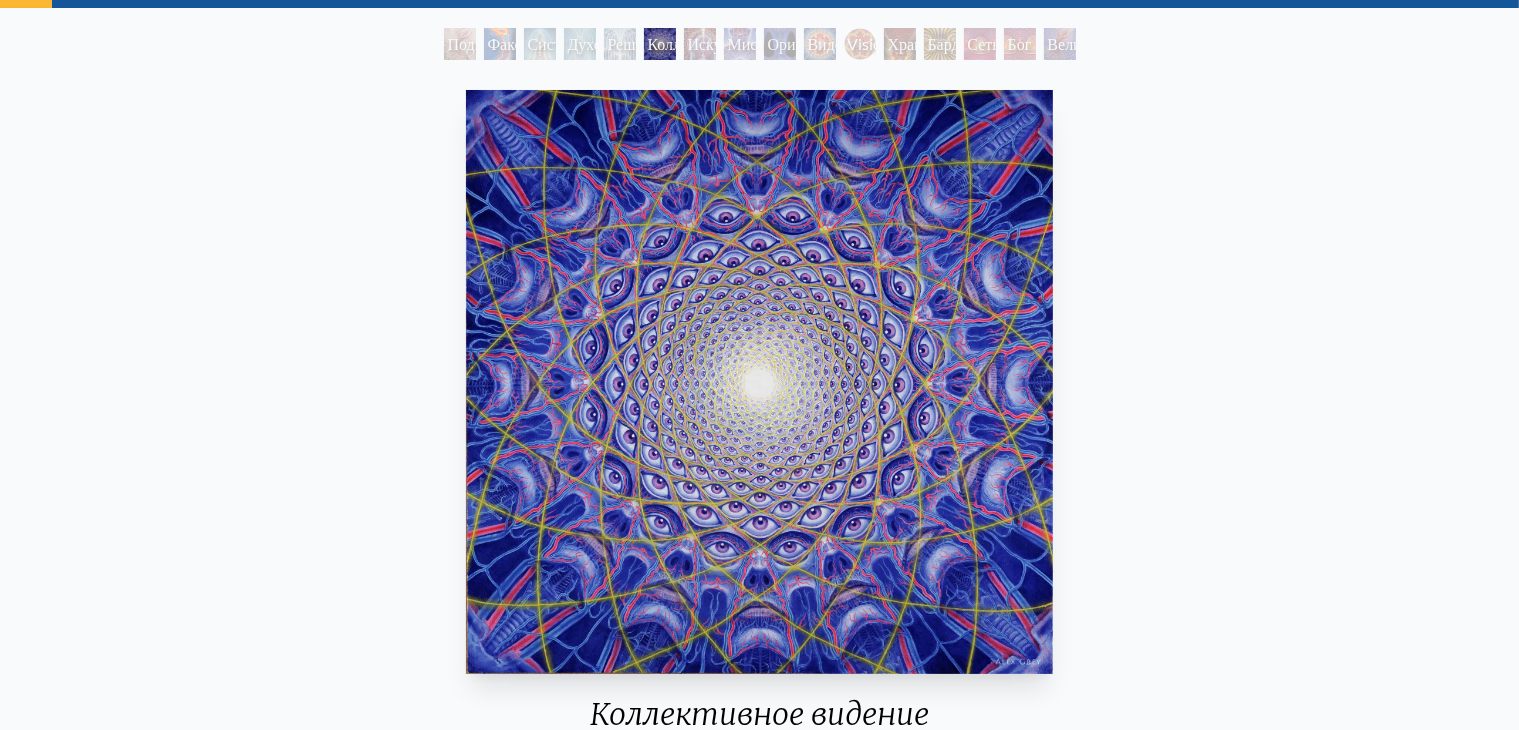 click at bounding box center (760, 382) 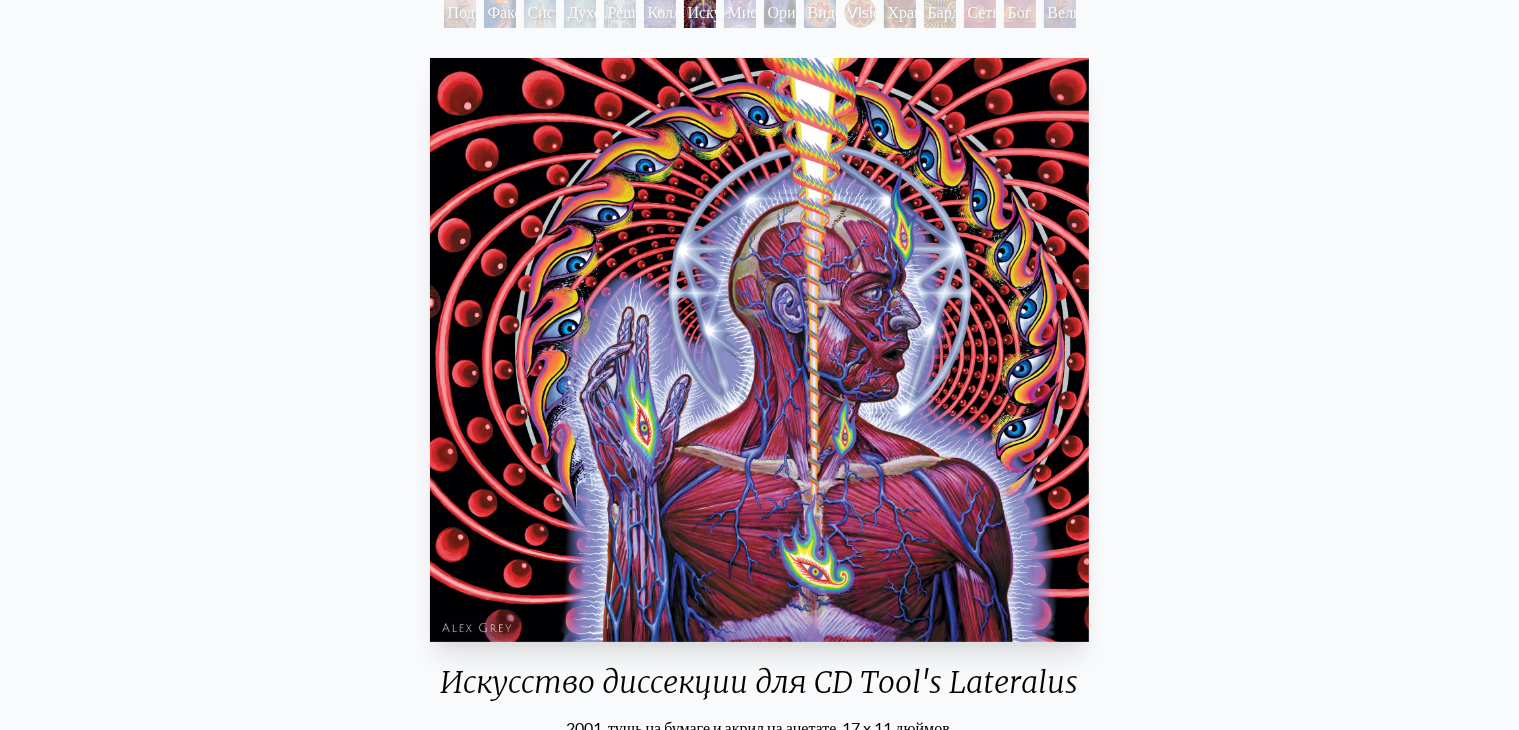 scroll, scrollTop: 0, scrollLeft: 0, axis: both 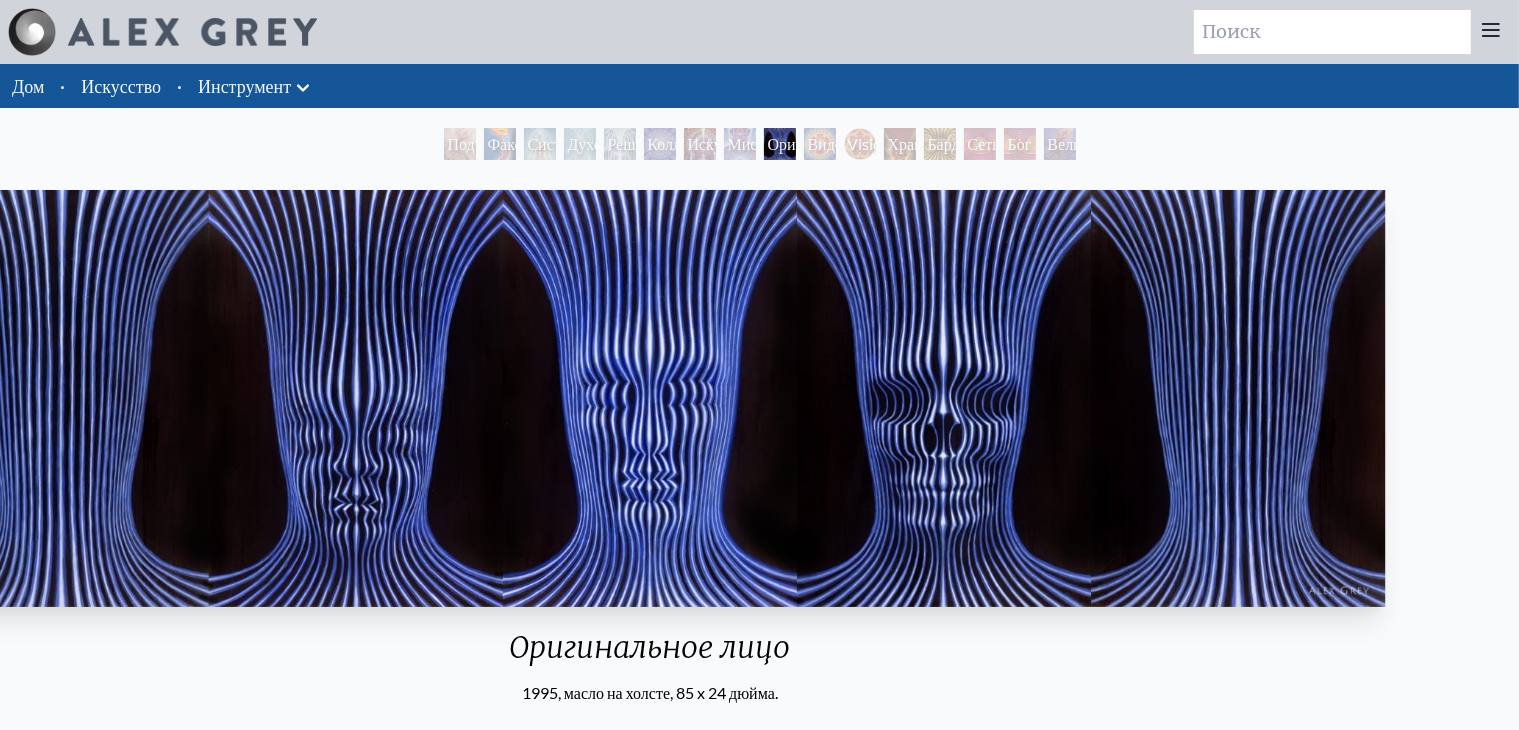 click at bounding box center (649, 398) 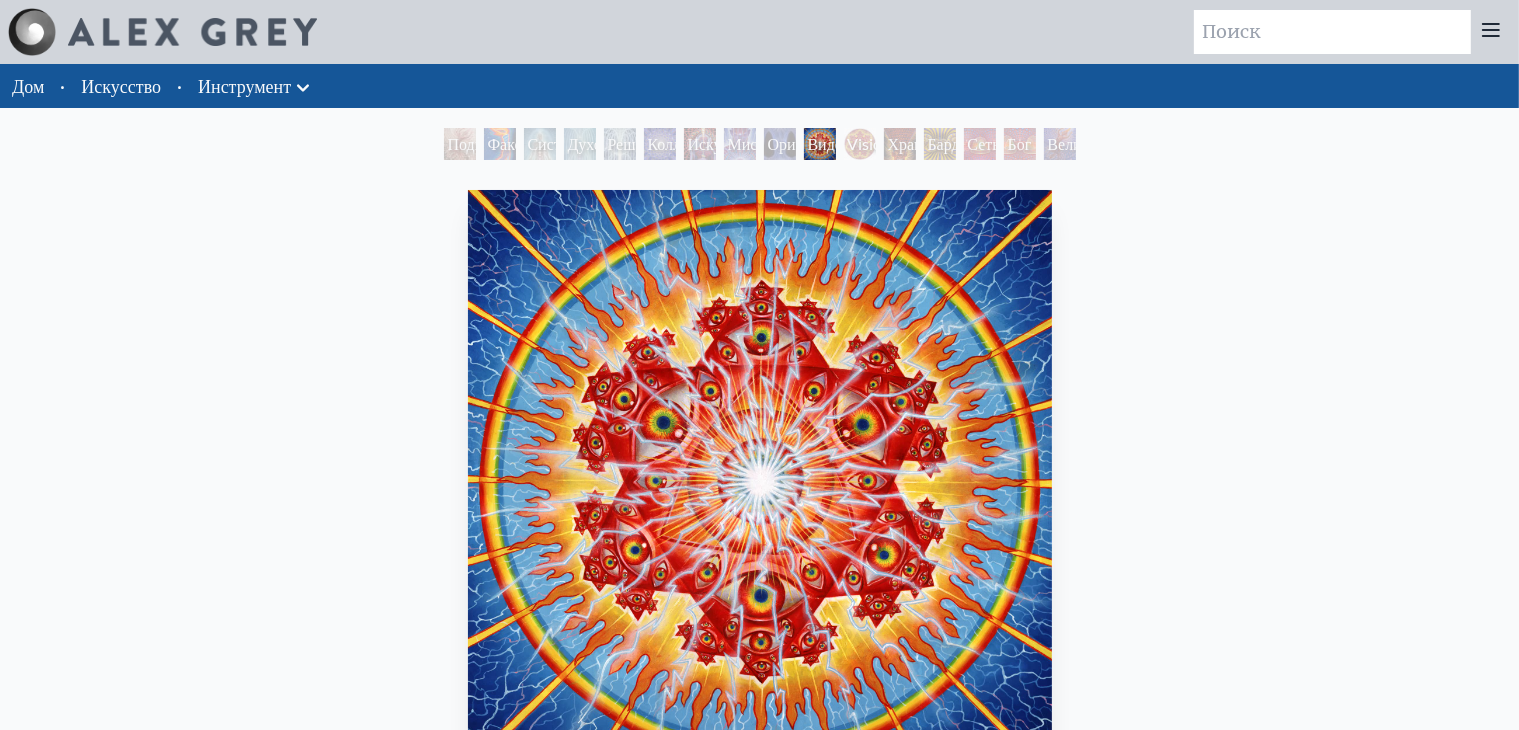 click at bounding box center (760, 482) 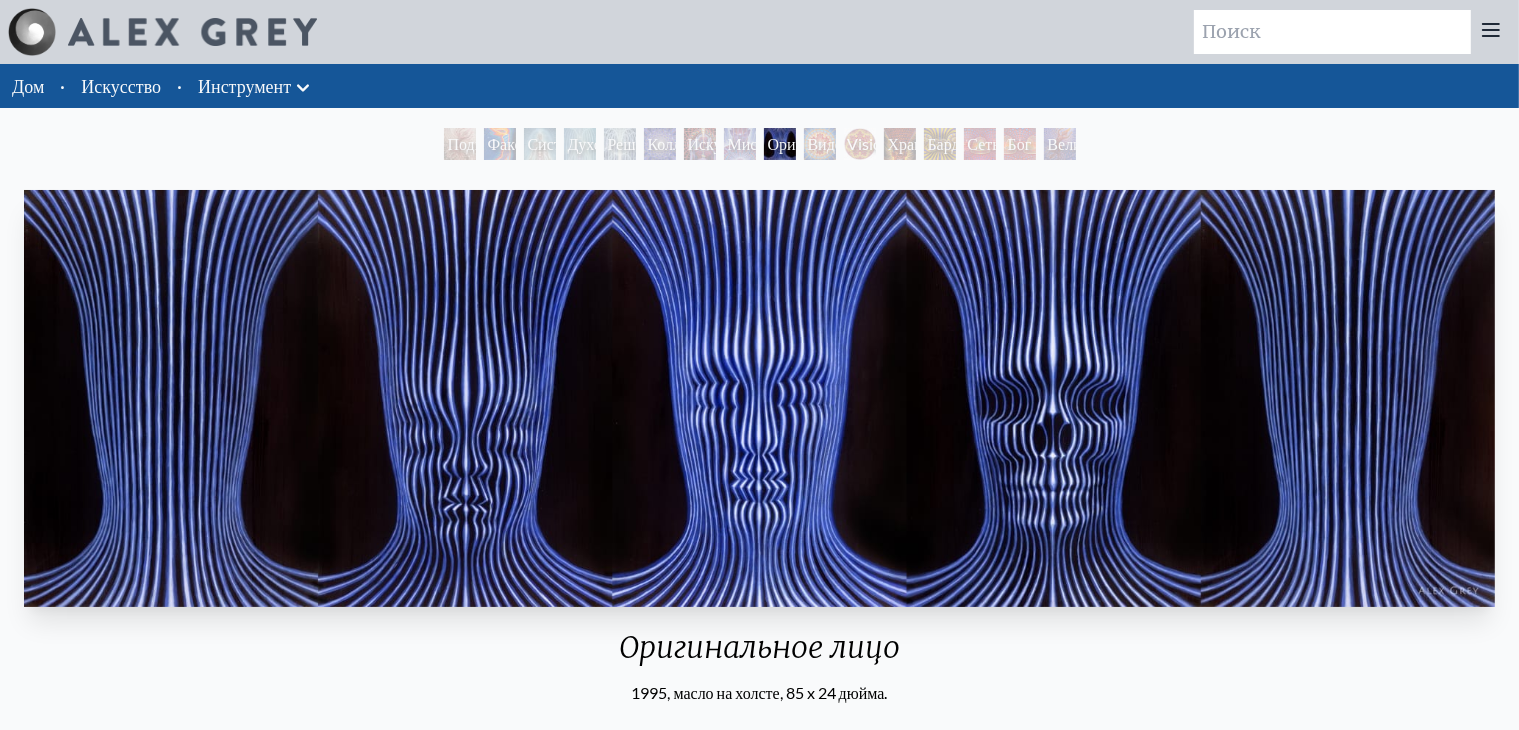 click at bounding box center (759, 398) 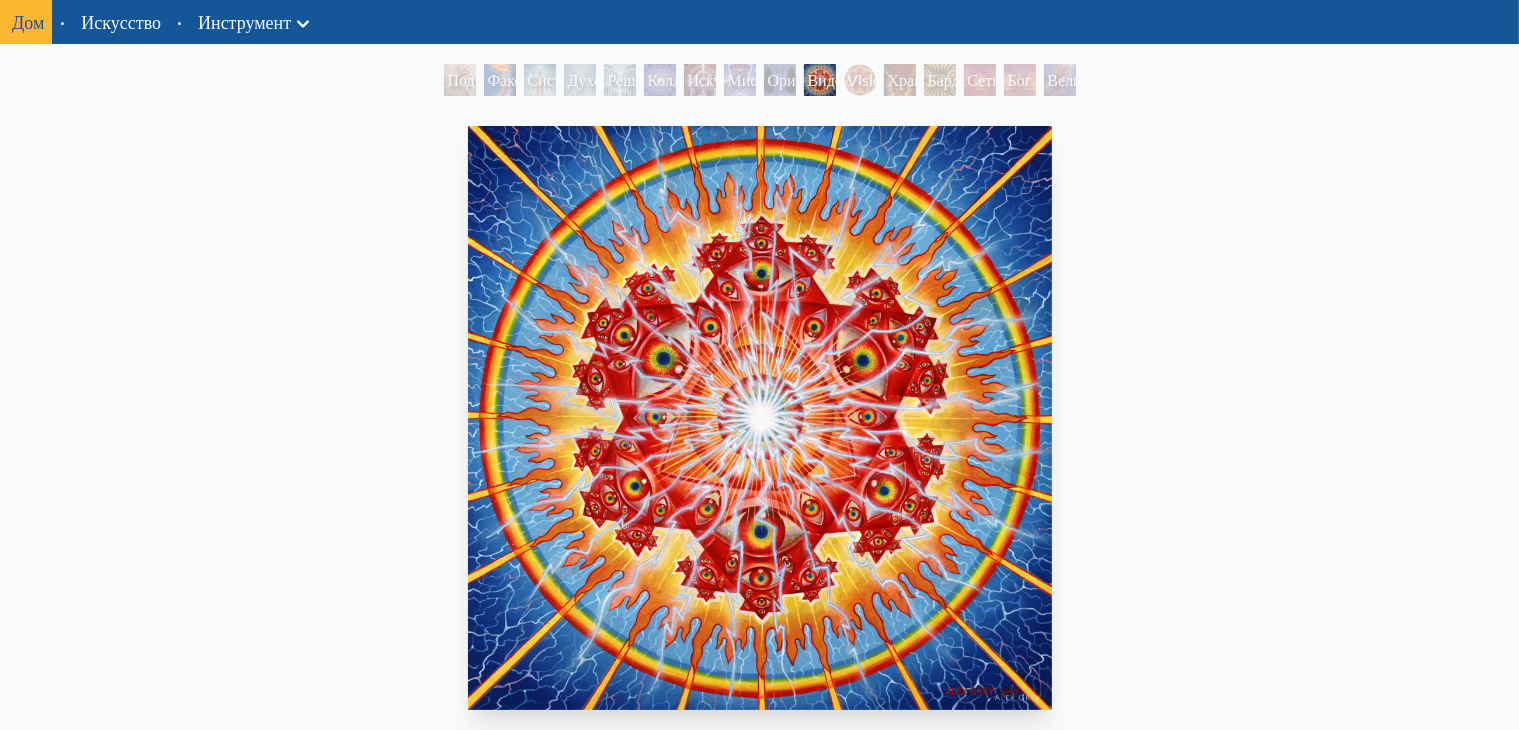 scroll, scrollTop: 100, scrollLeft: 0, axis: vertical 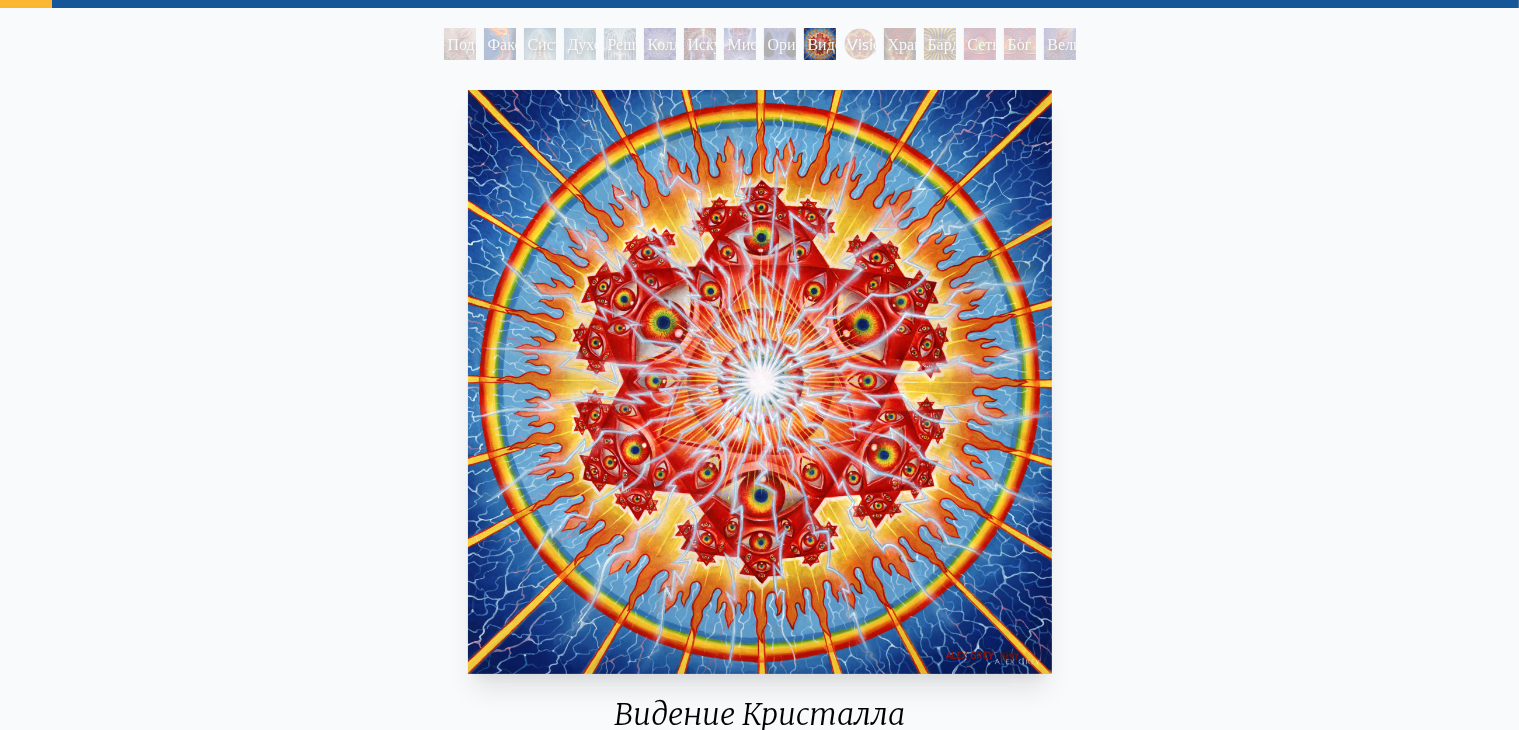 click at bounding box center [760, 382] 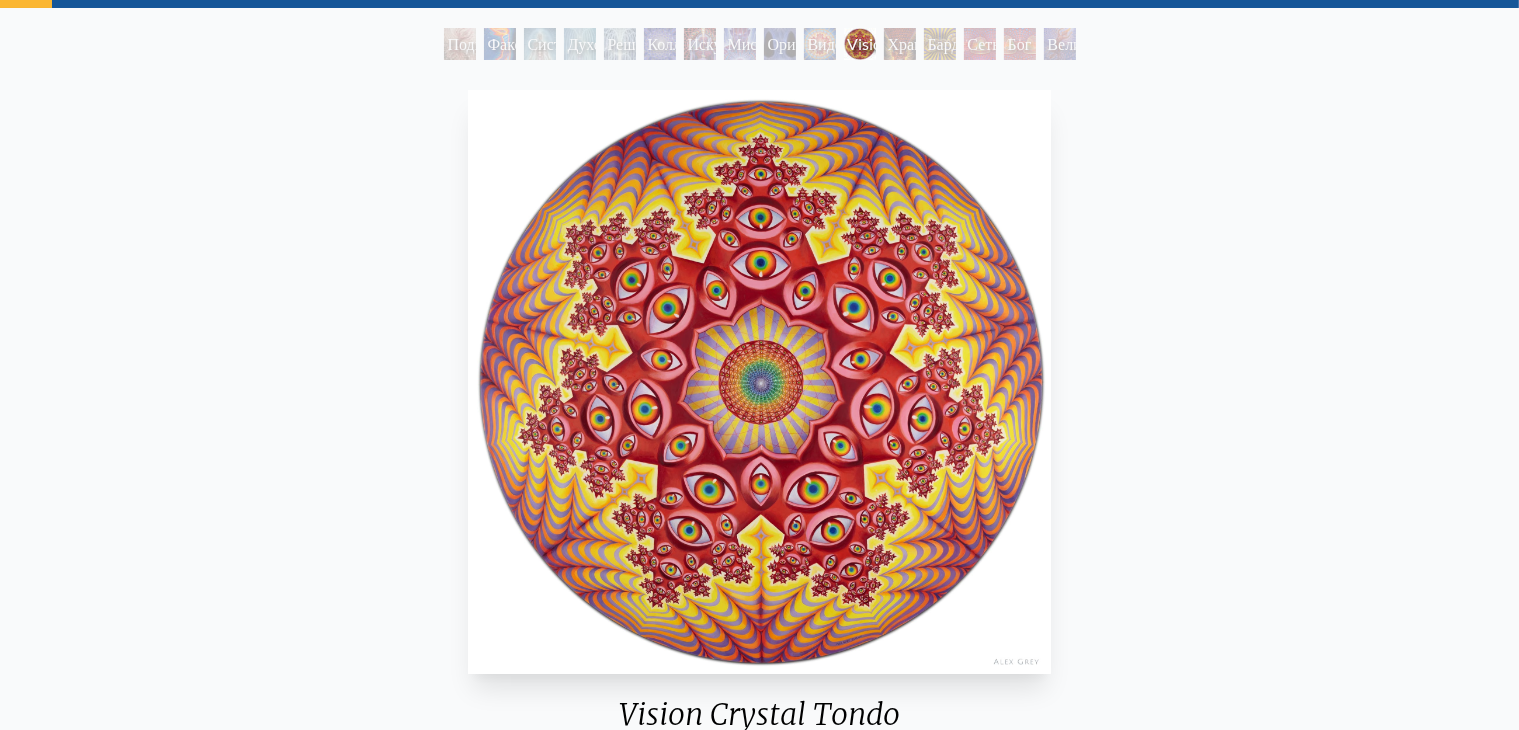 click at bounding box center [759, 382] 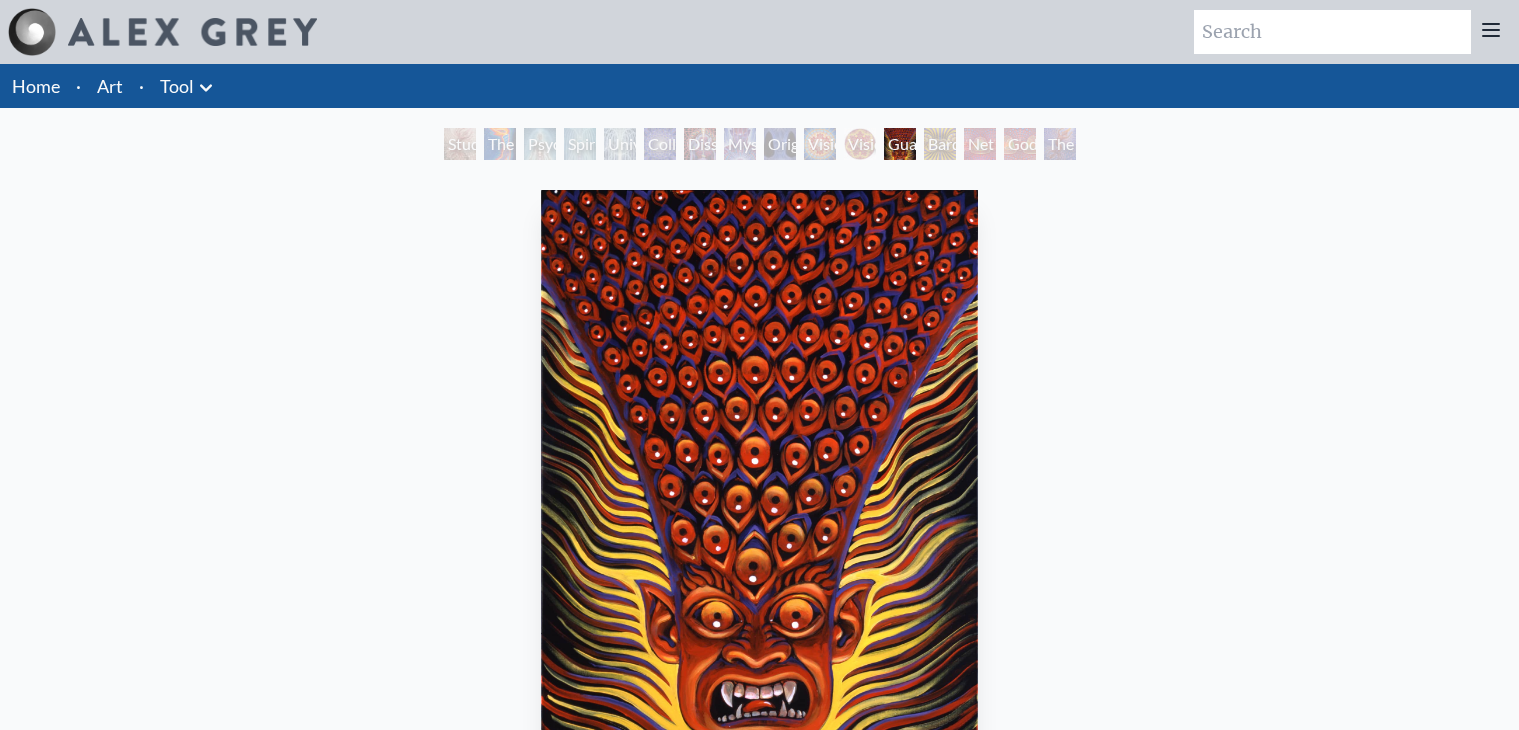 scroll, scrollTop: 0, scrollLeft: 0, axis: both 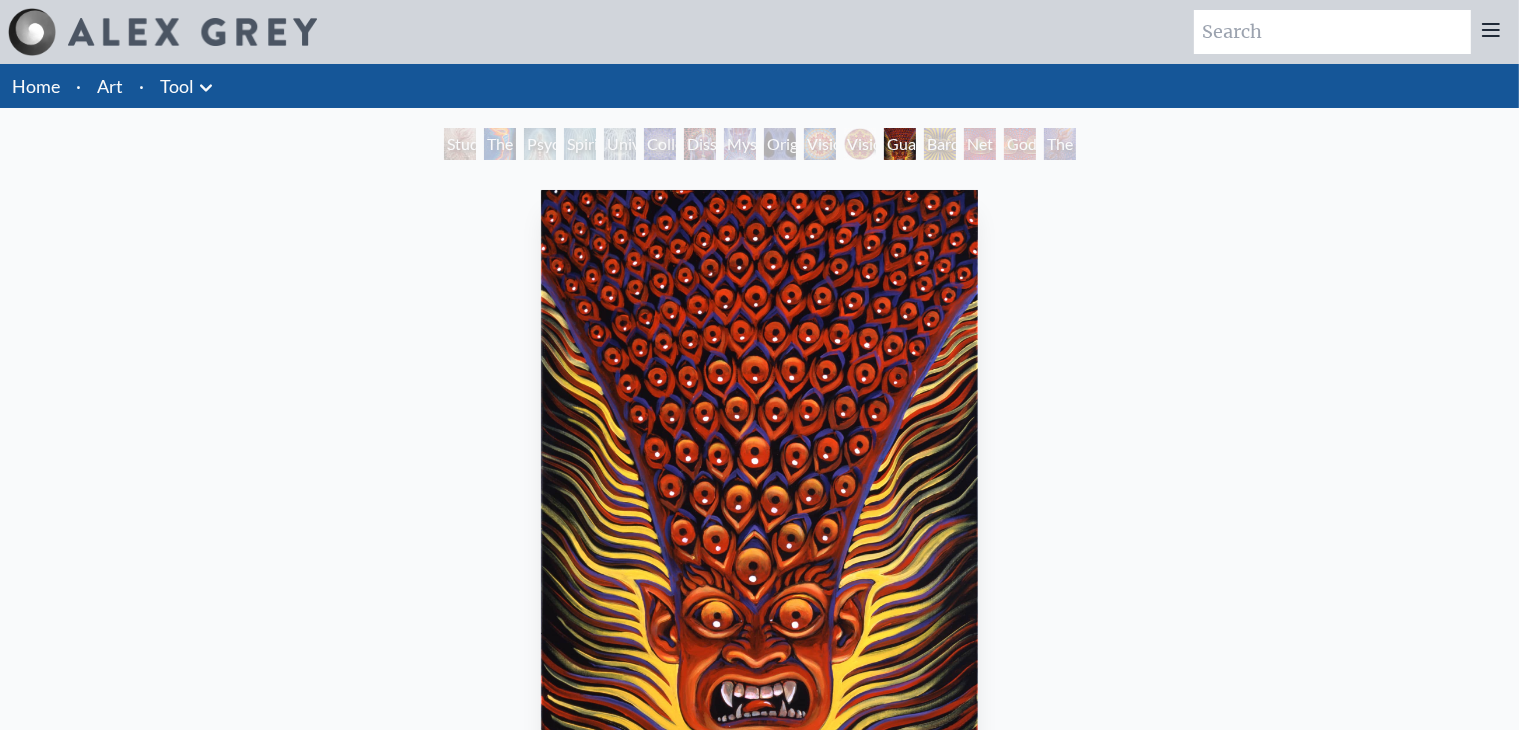 click at bounding box center (759, 482) 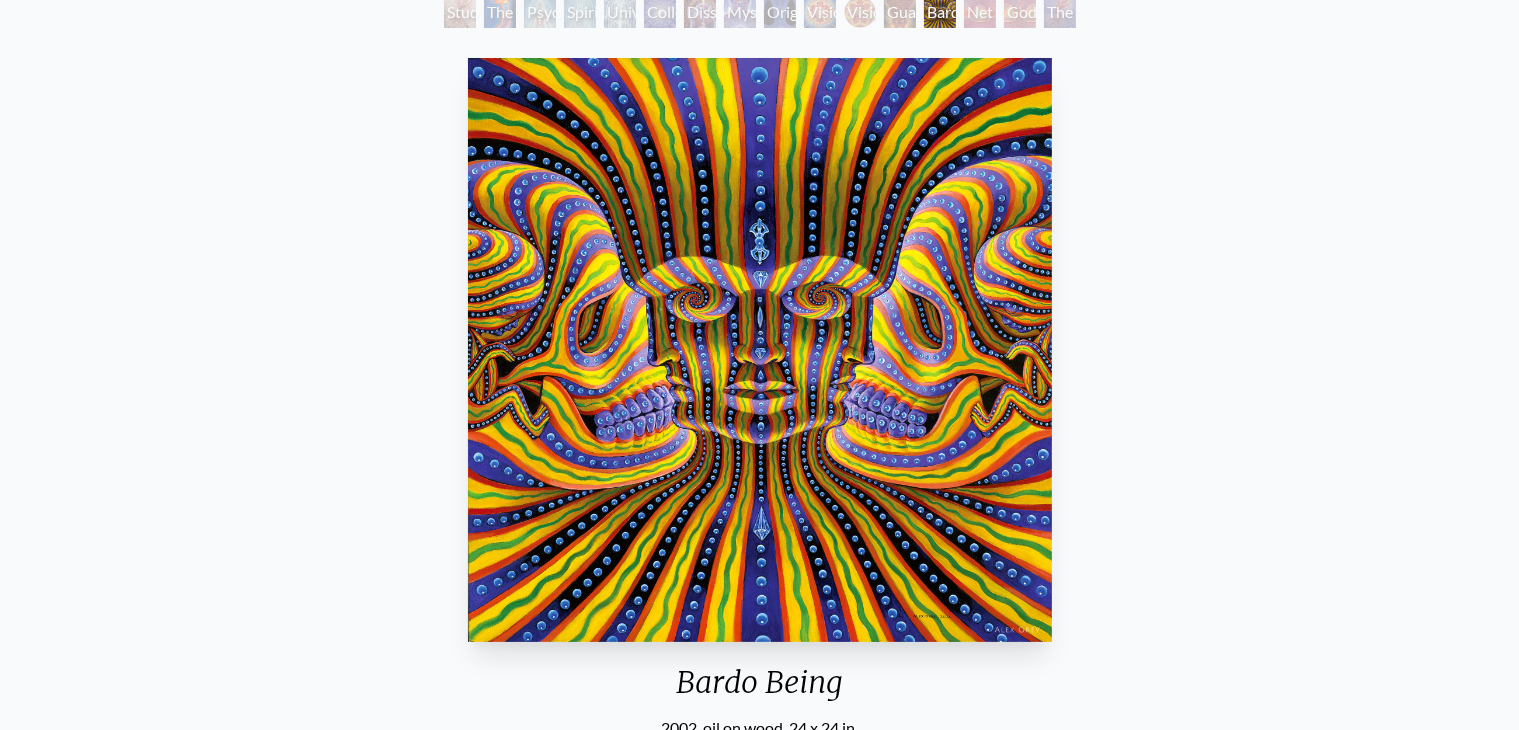 scroll, scrollTop: 100, scrollLeft: 0, axis: vertical 